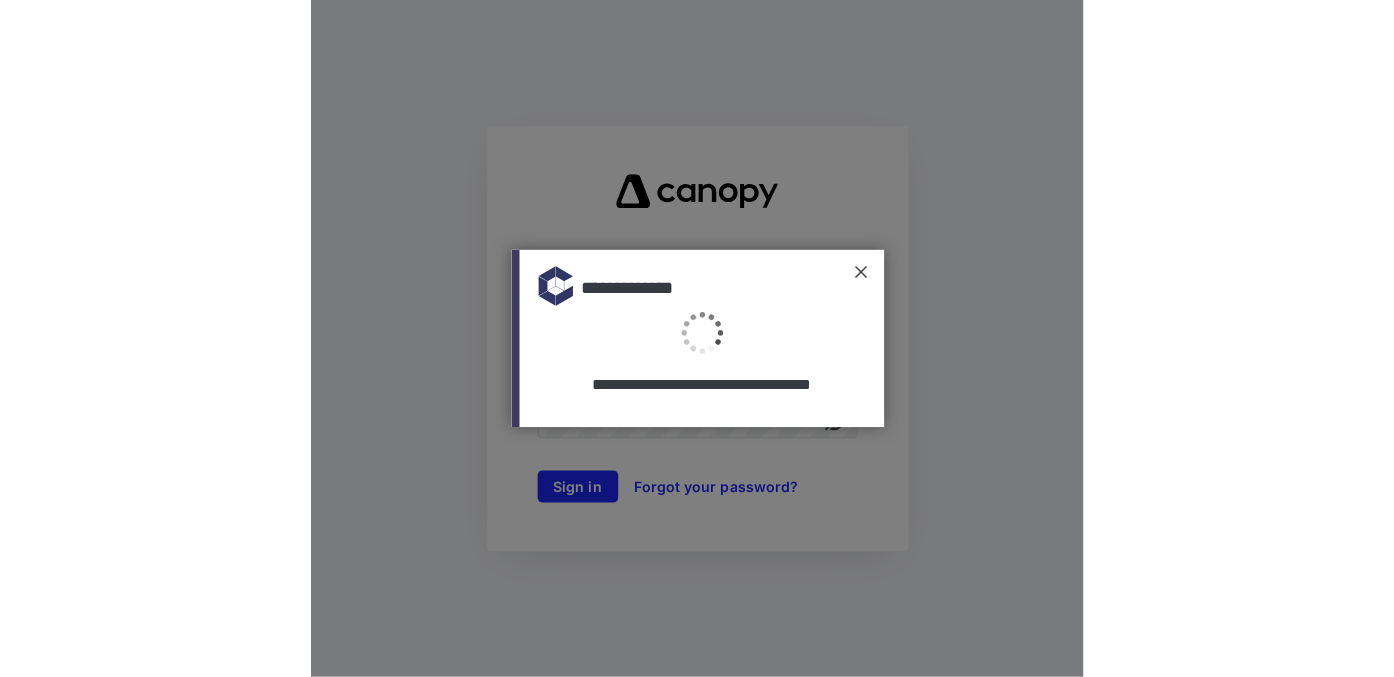 scroll, scrollTop: 0, scrollLeft: 0, axis: both 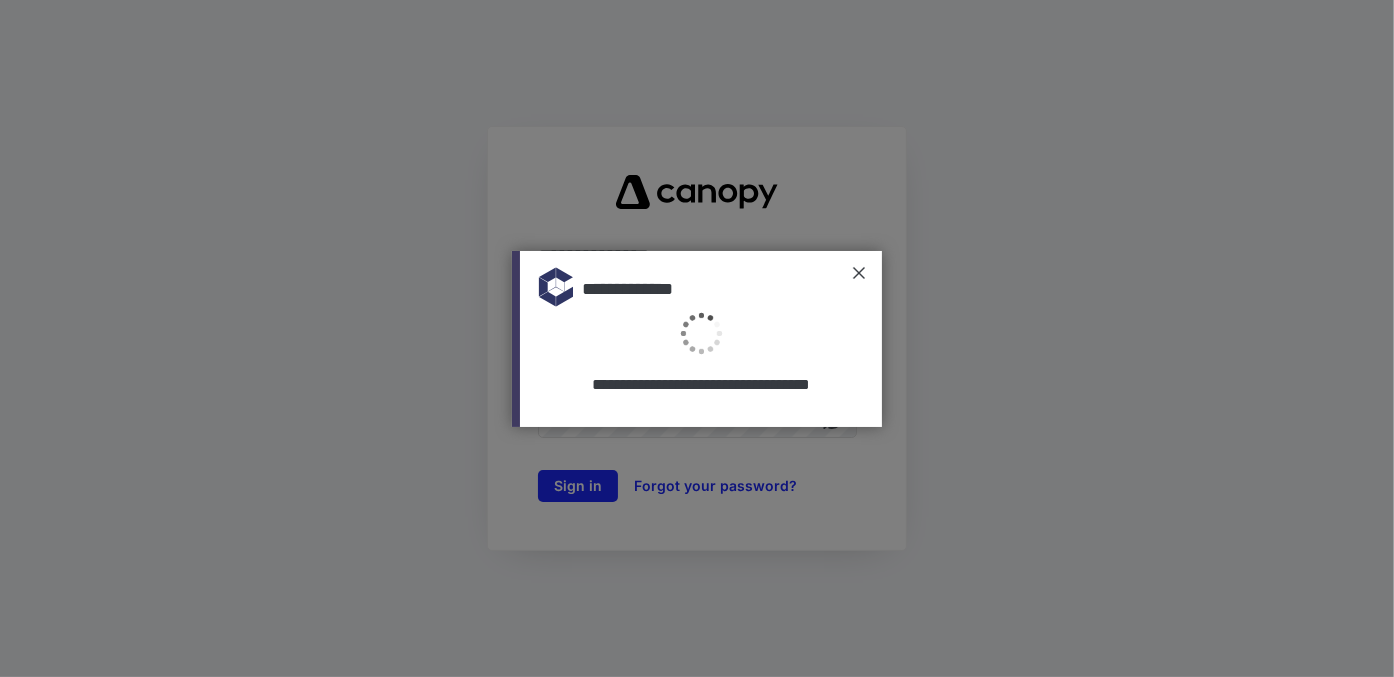 type on "**********" 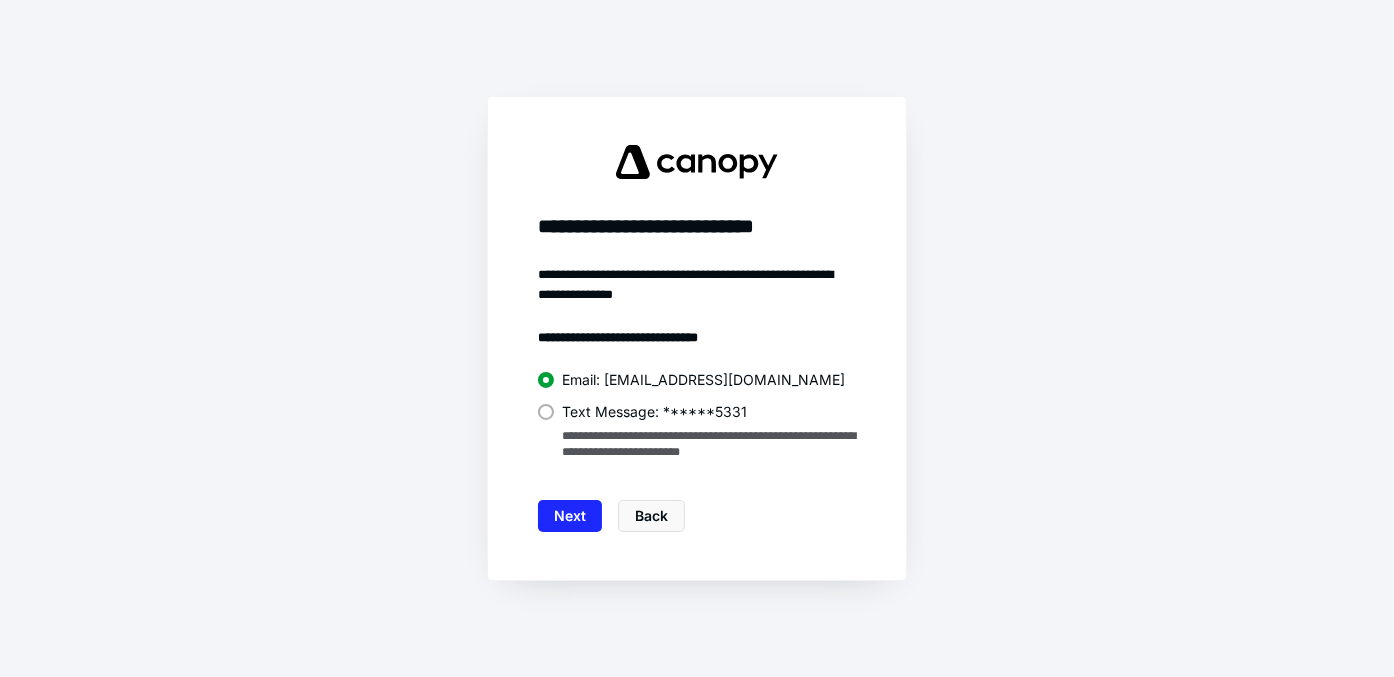 click on "Text Message: ******5331" at bounding box center (654, 412) 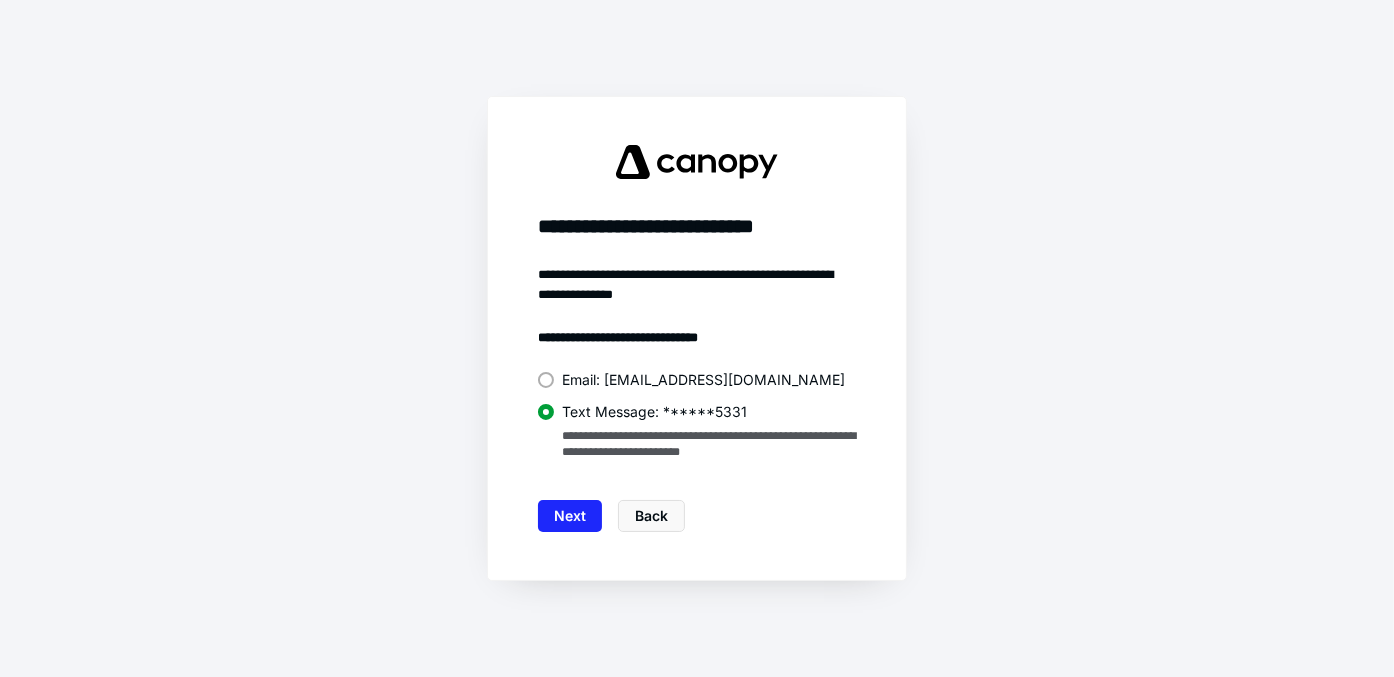 click on "Next" at bounding box center (570, 516) 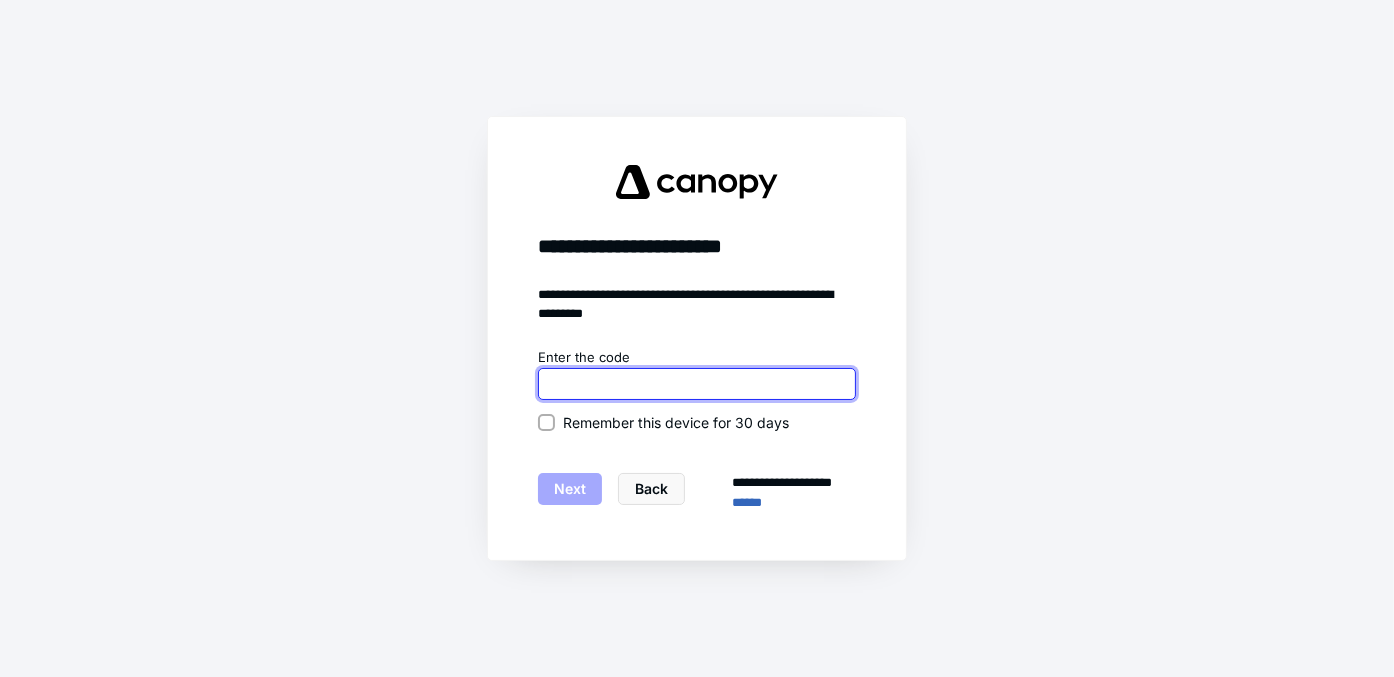 click at bounding box center [697, 384] 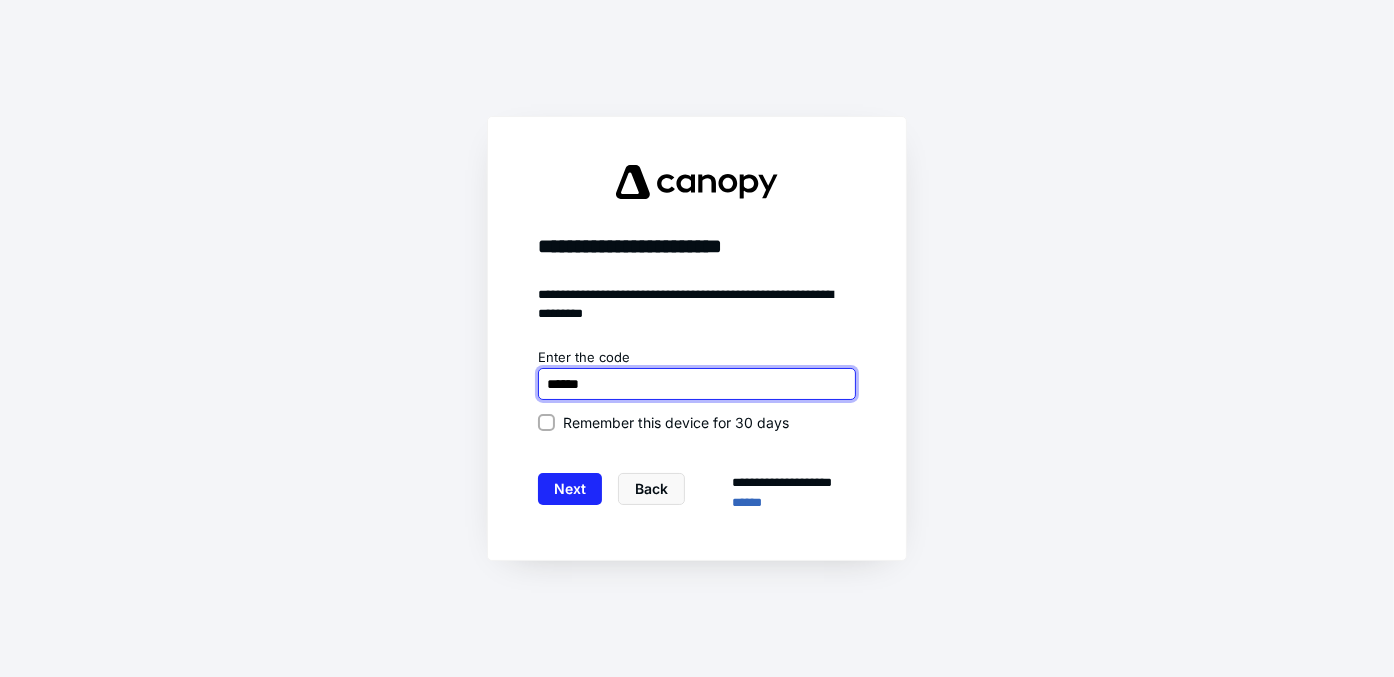 type on "******" 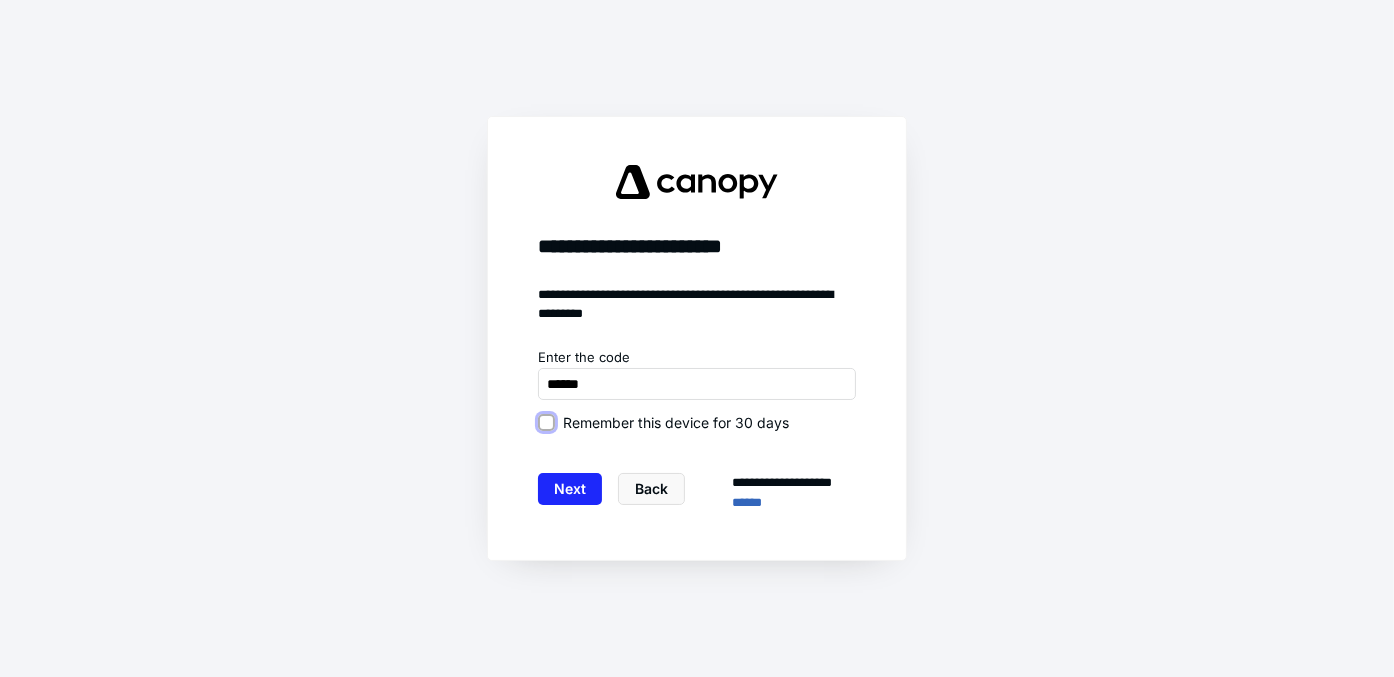 click on "Remember this device for 30 days" at bounding box center (546, 422) 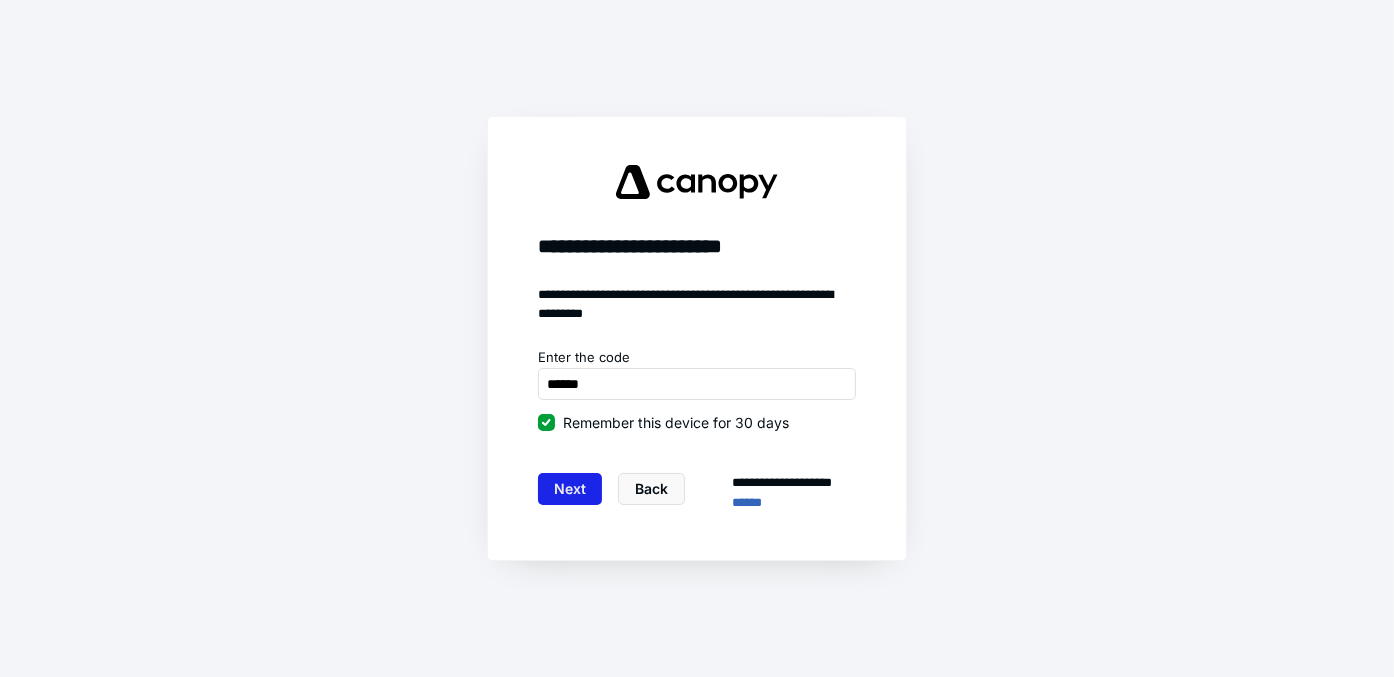 click on "Next" at bounding box center [570, 489] 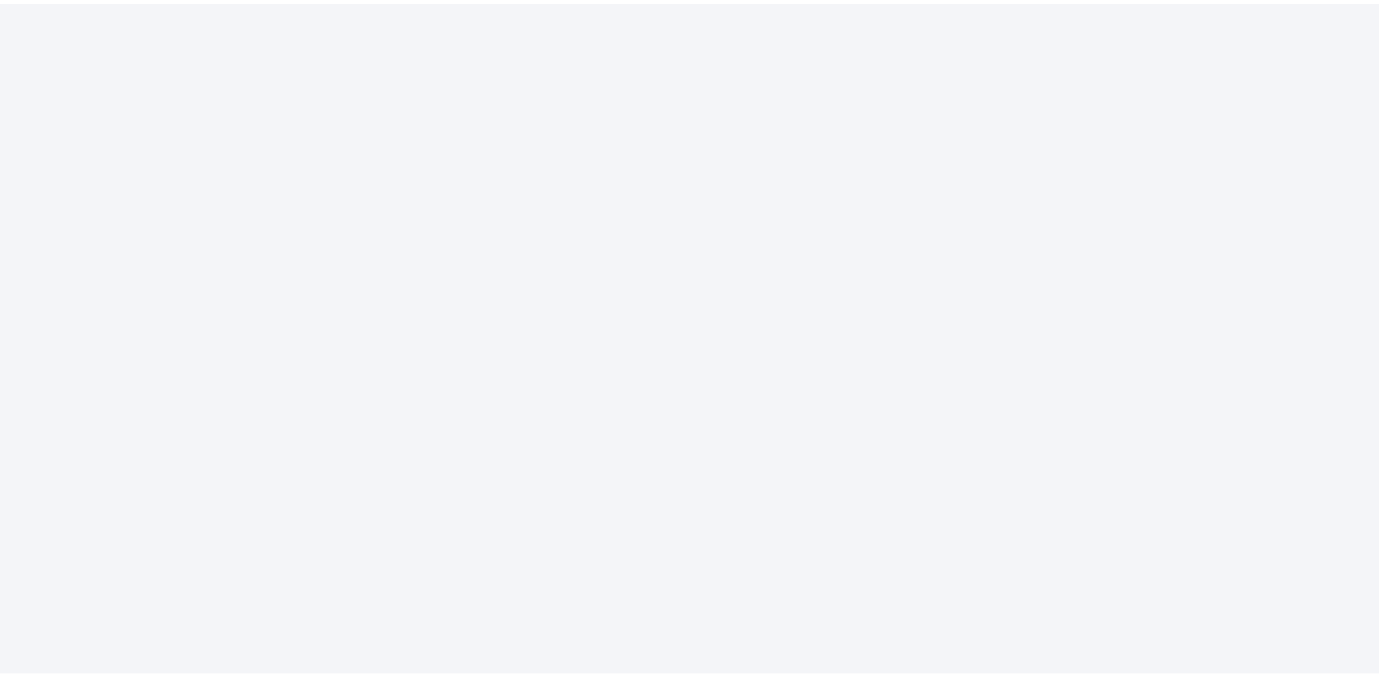 scroll, scrollTop: 0, scrollLeft: 0, axis: both 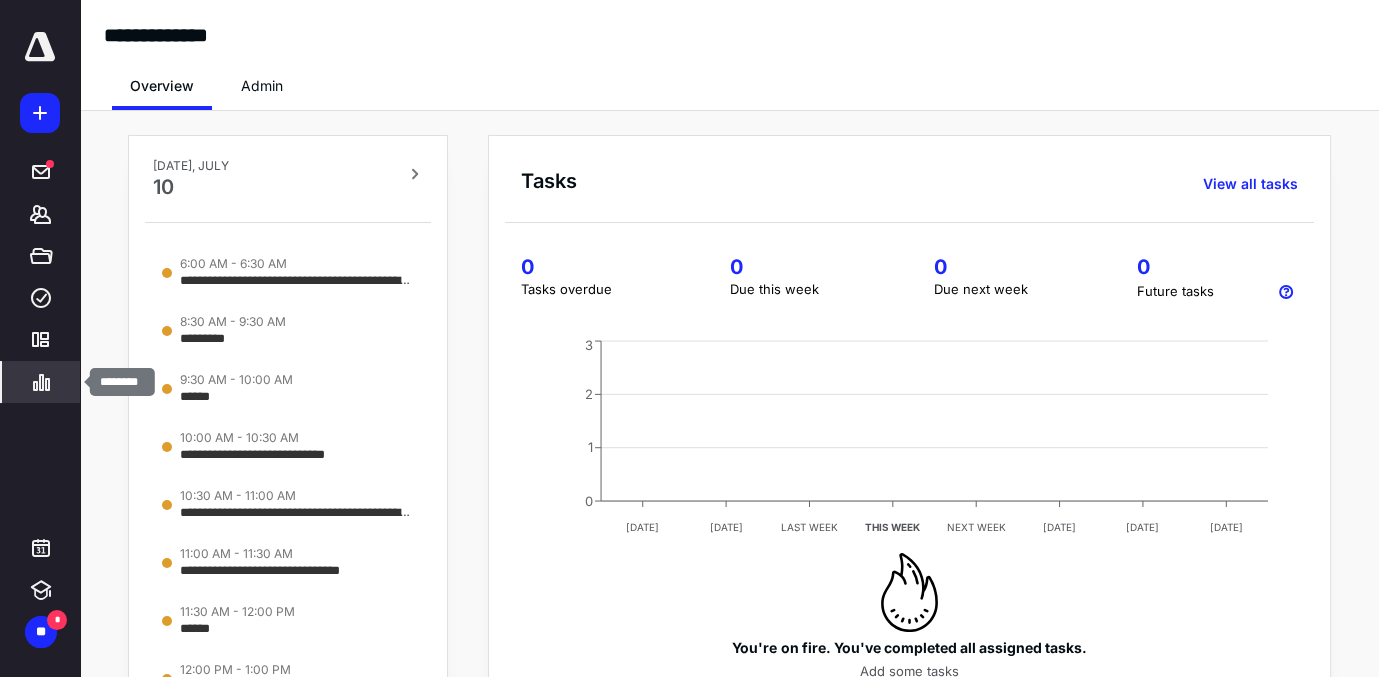 click 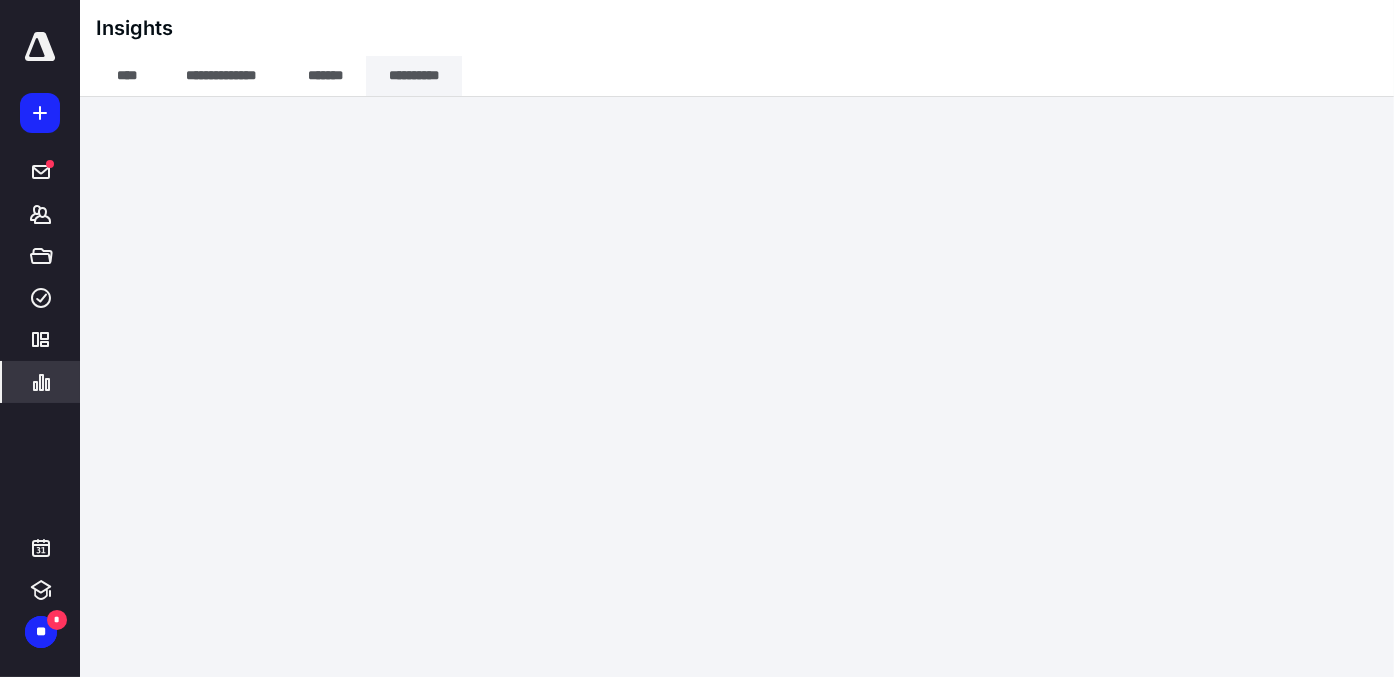 click on "**********" at bounding box center [414, 76] 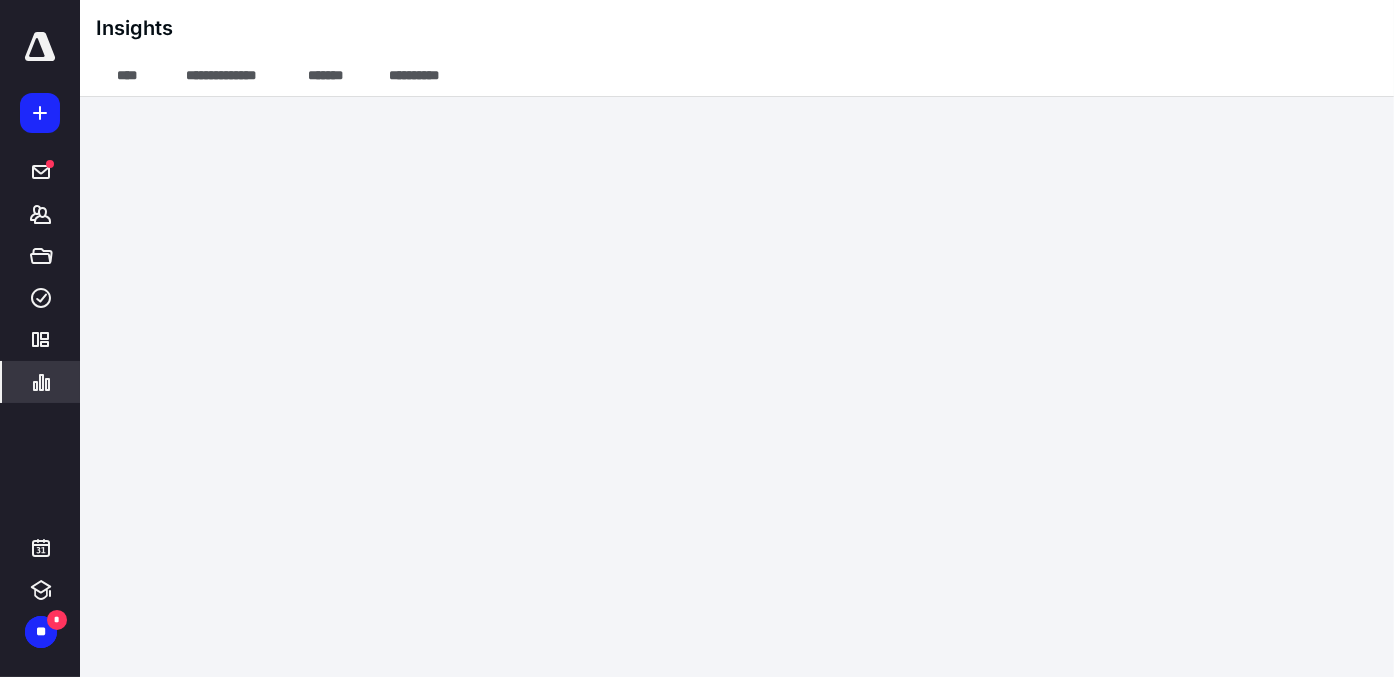 click on "Insights" at bounding box center (737, 28) 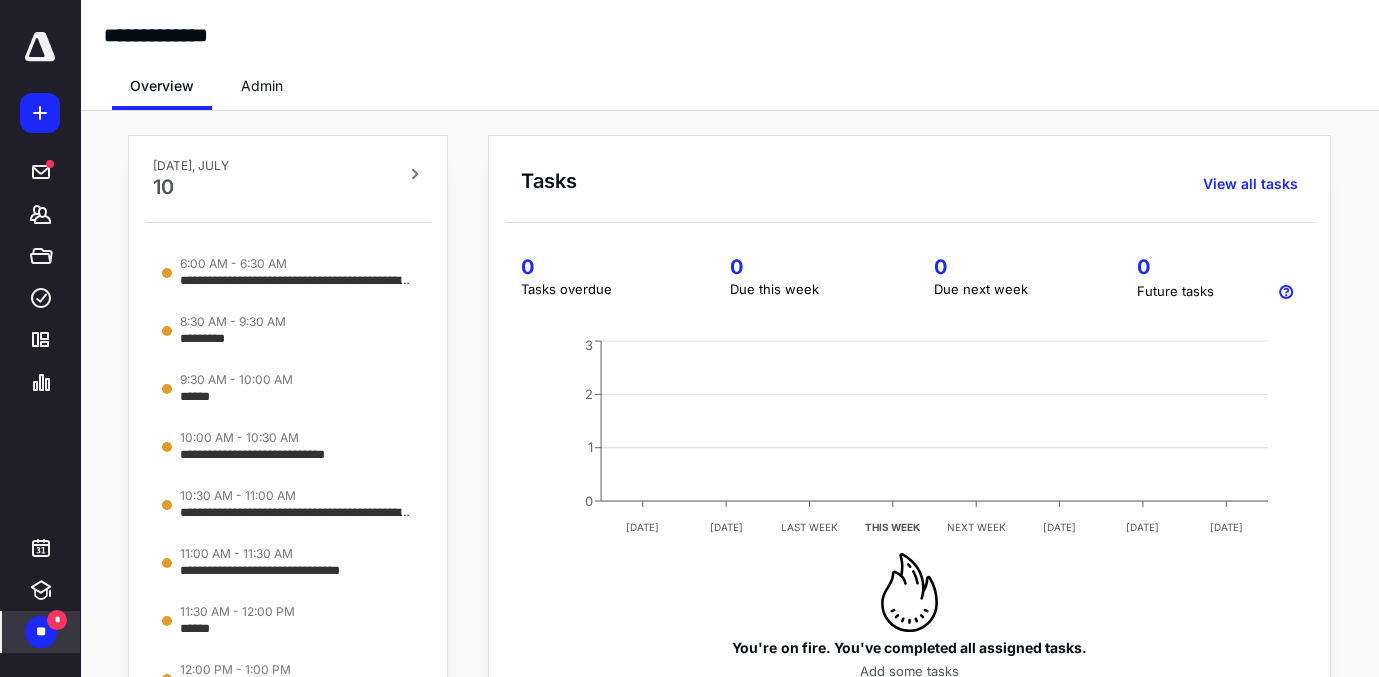 click on "**" at bounding box center (41, 632) 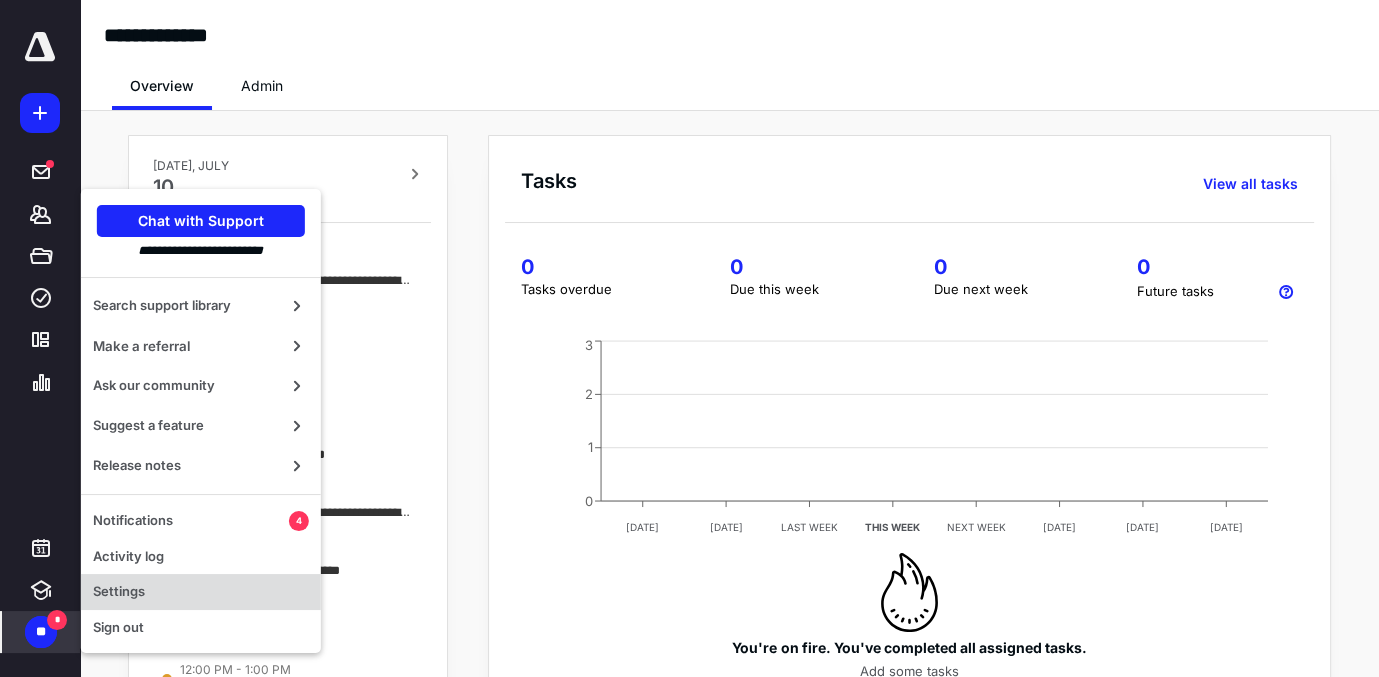click on "Settings" at bounding box center [201, 592] 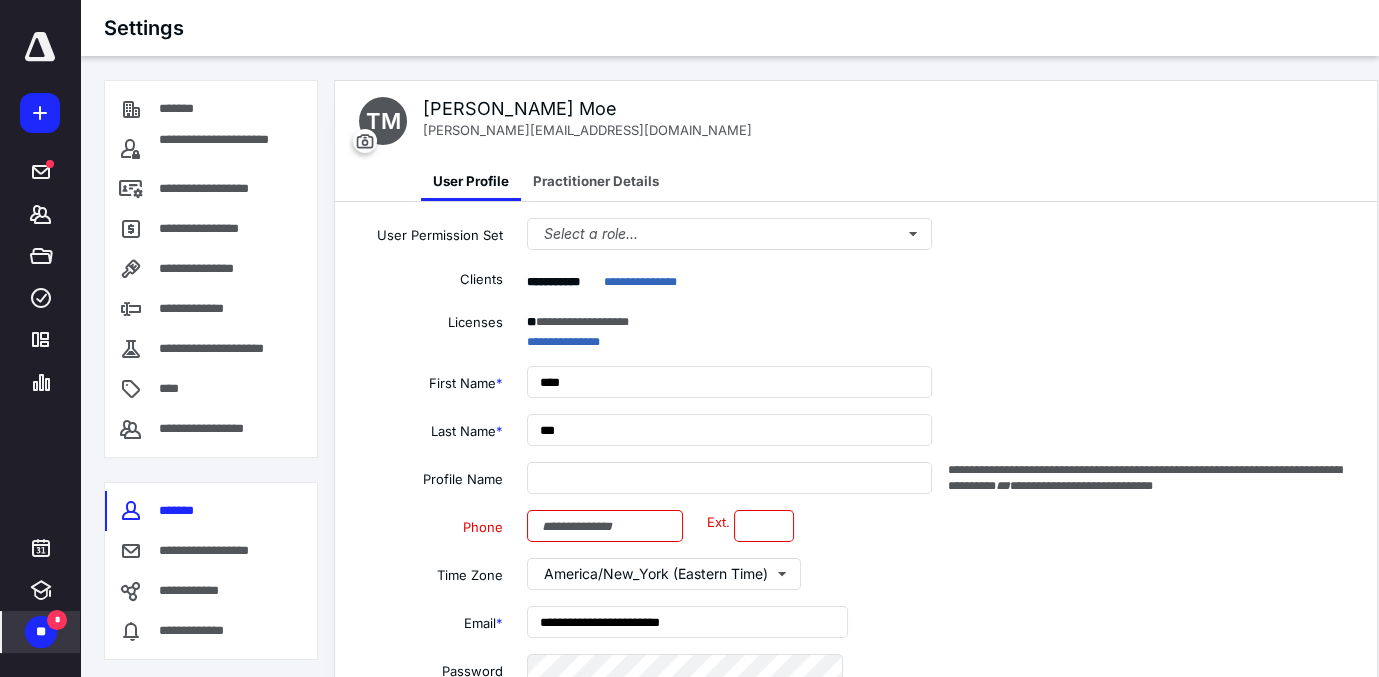 type on "**********" 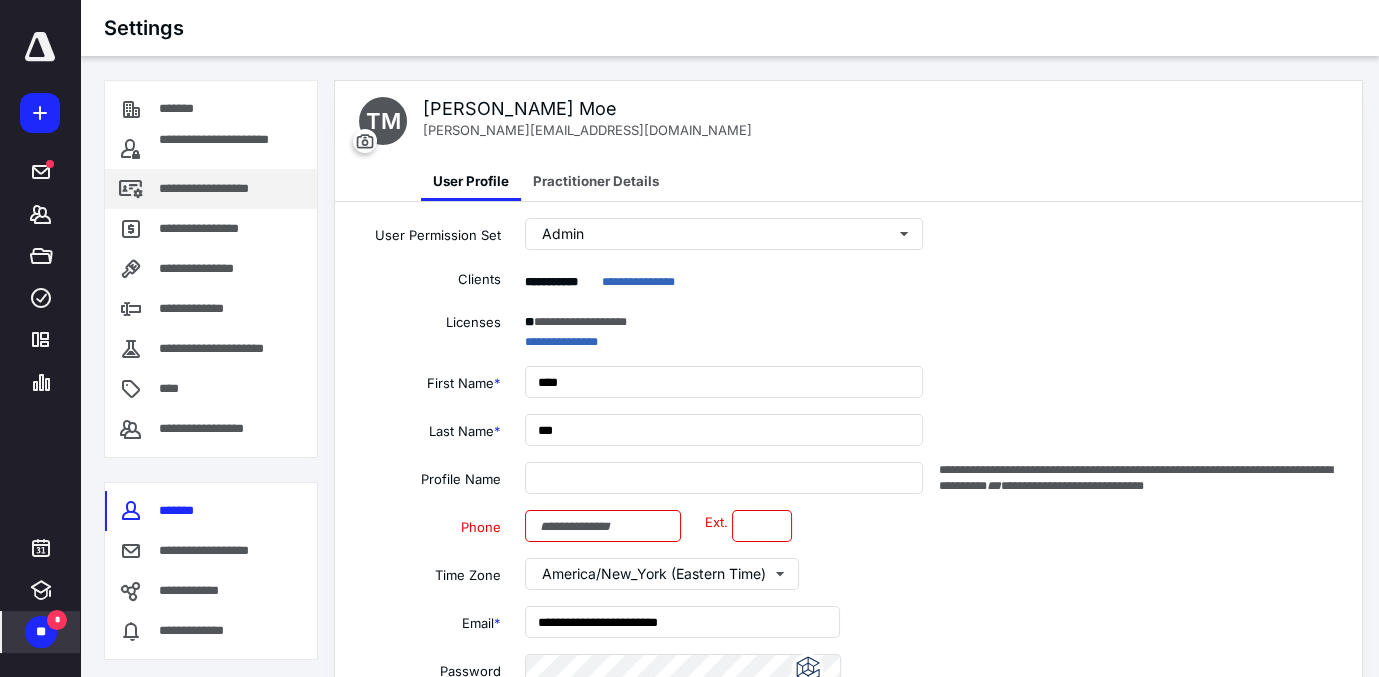 click on "**********" at bounding box center (226, 189) 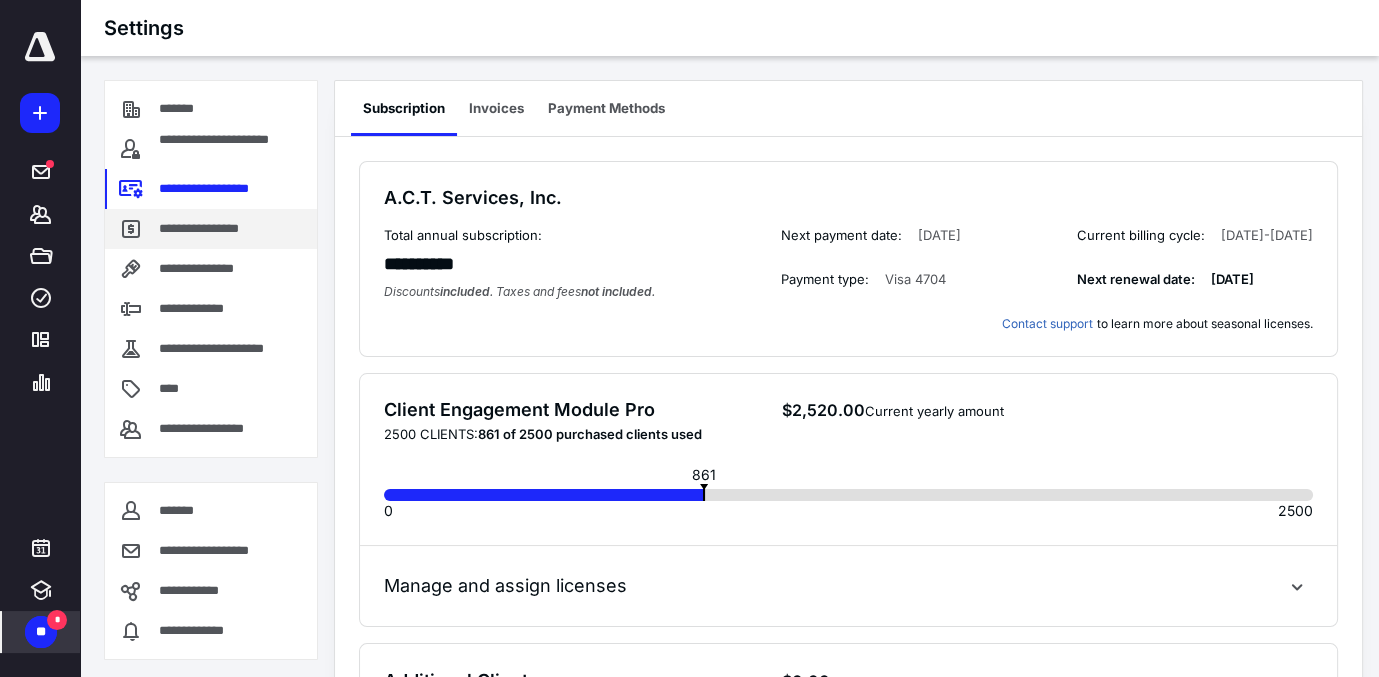 click on "**********" at bounding box center [204, 229] 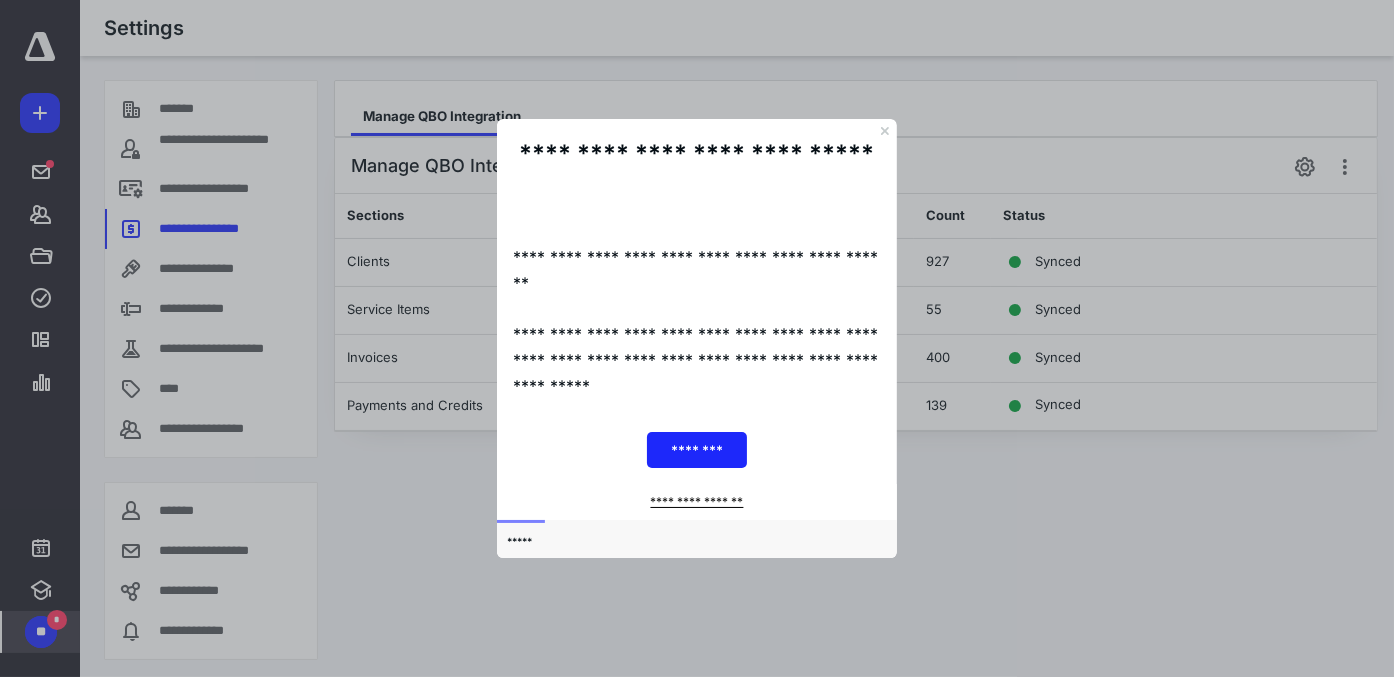 click on "**********" at bounding box center [695, 501] 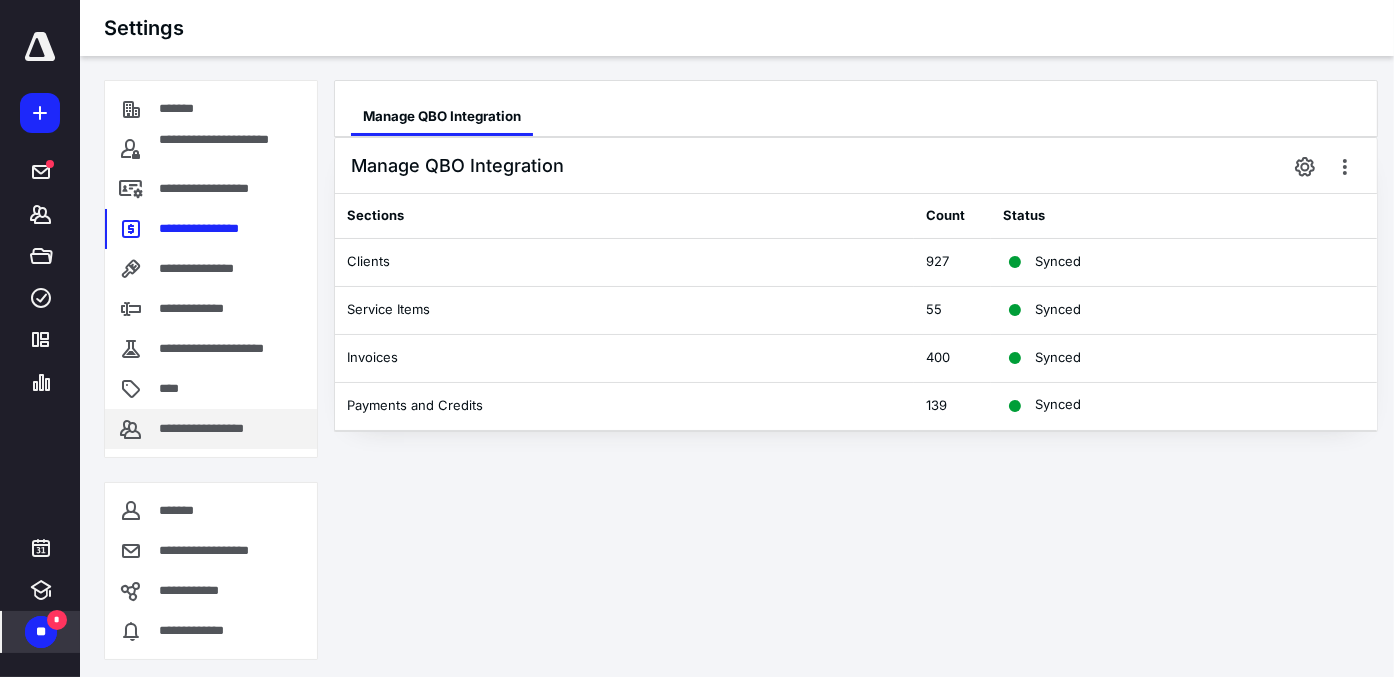 click on "**********" at bounding box center [217, 429] 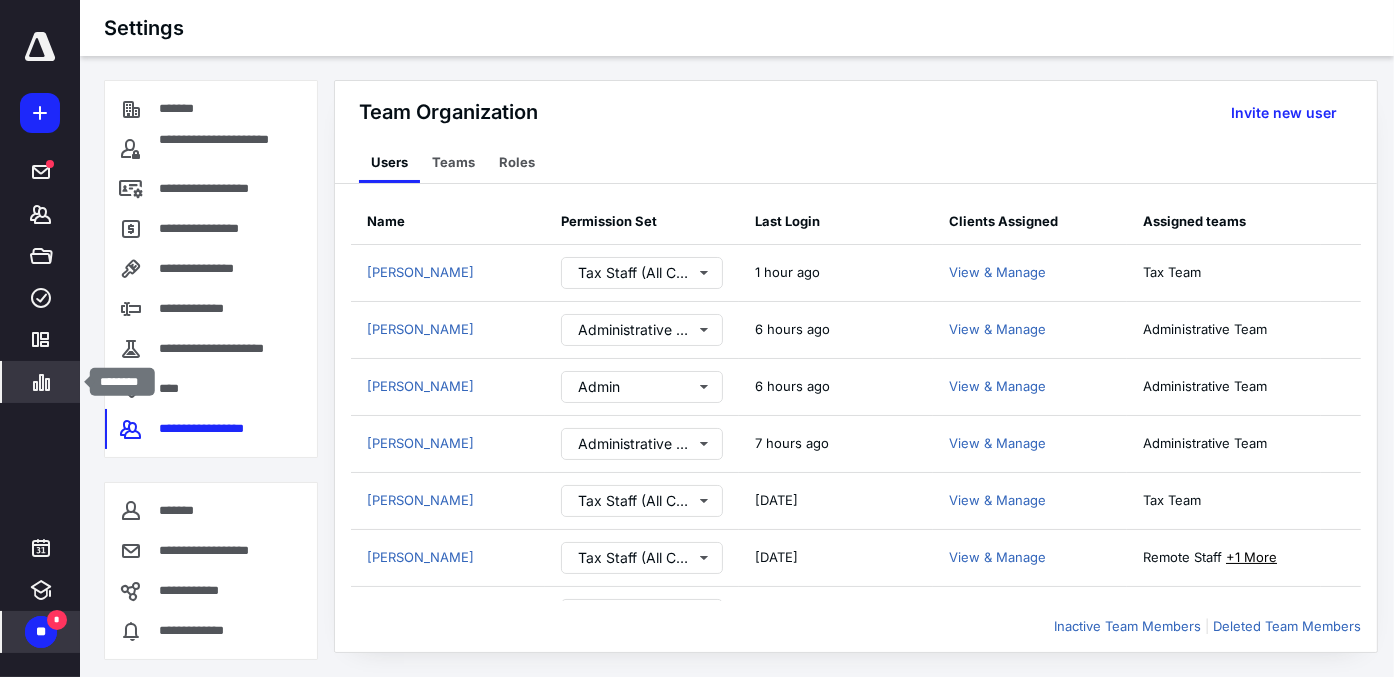 click 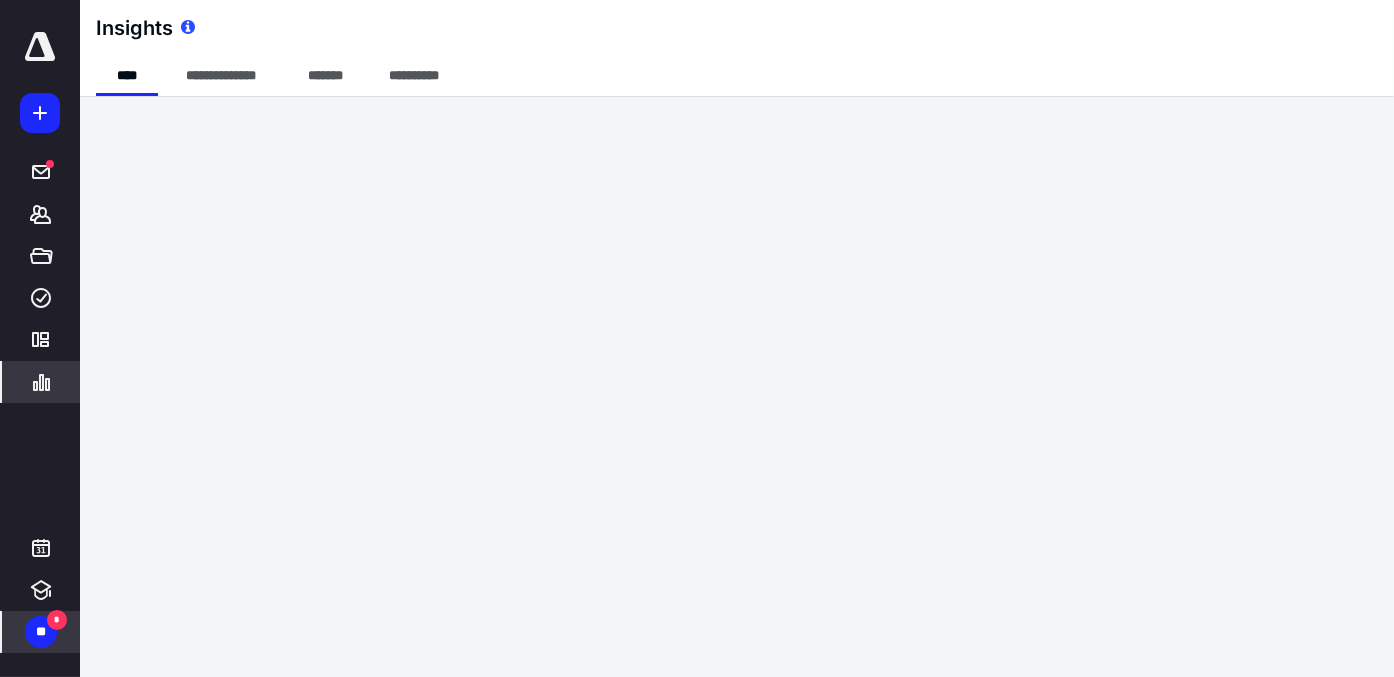 click on "**" at bounding box center [41, 632] 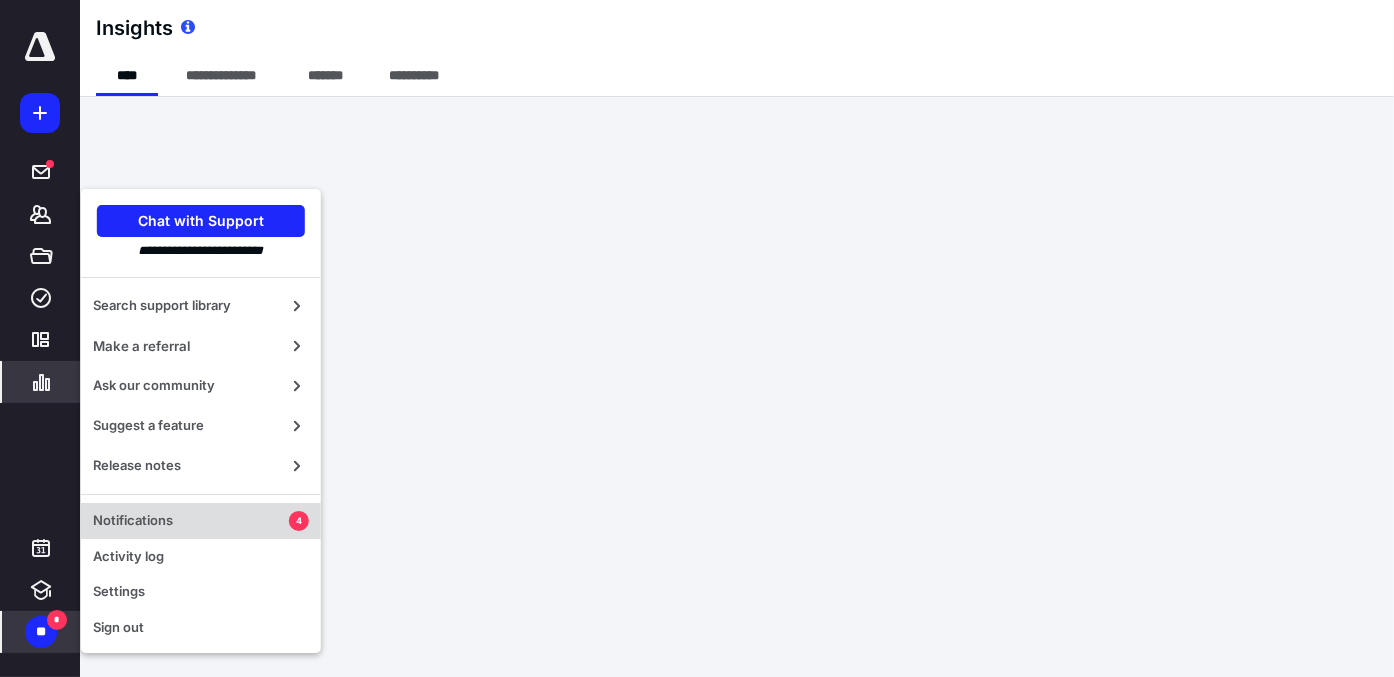 click on "Notifications" at bounding box center (191, 521) 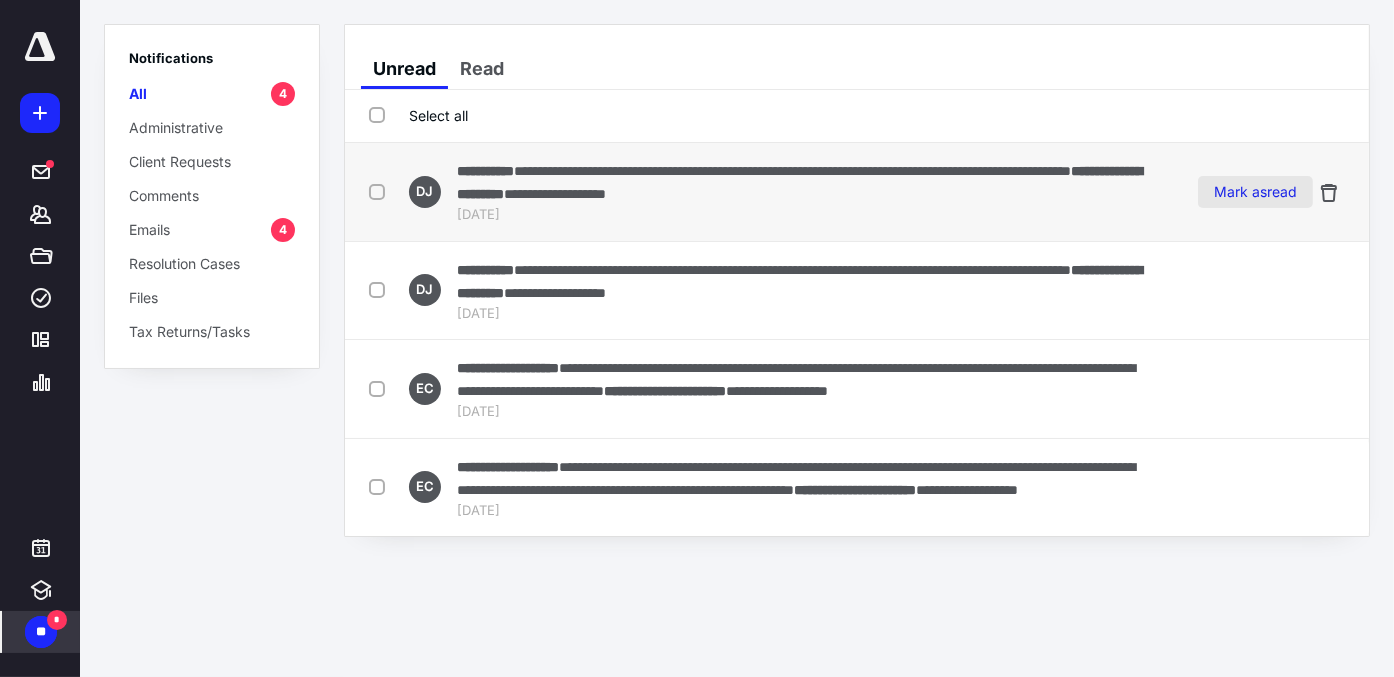 click on "Mark as  read" at bounding box center (1255, 192) 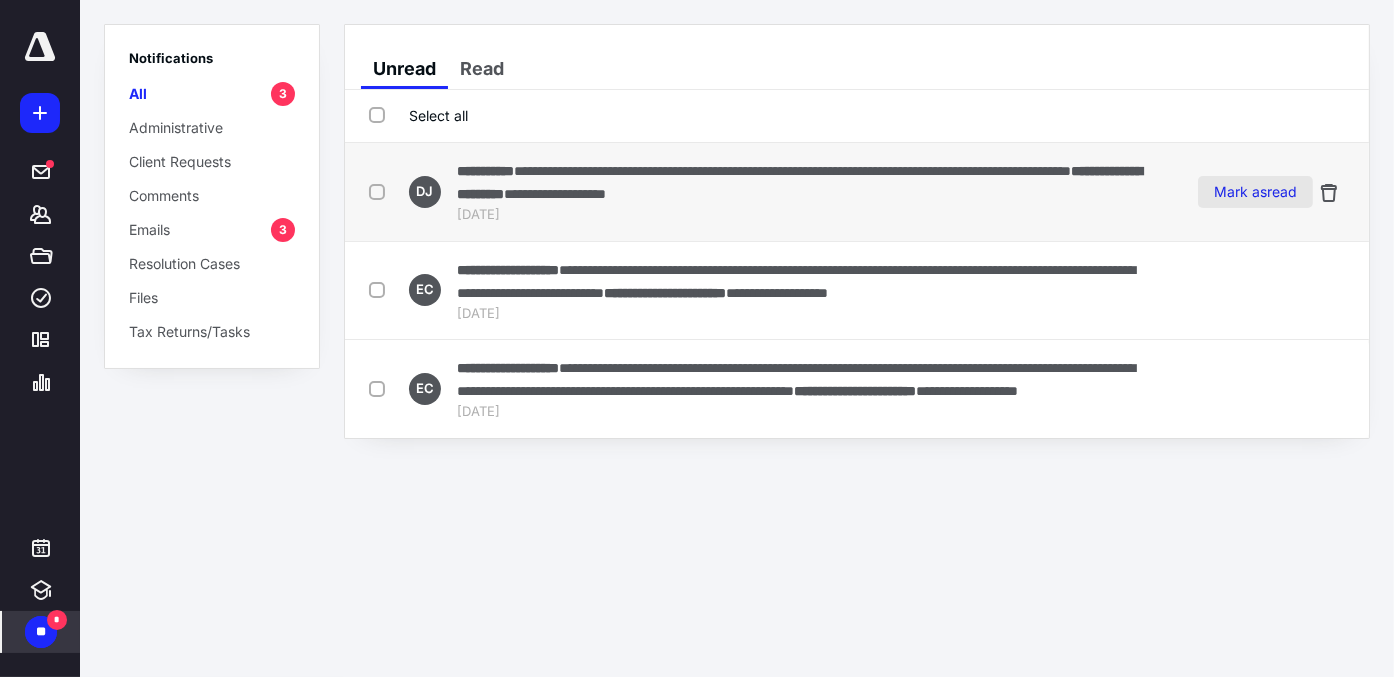 click on "Mark as  read" at bounding box center (1255, 192) 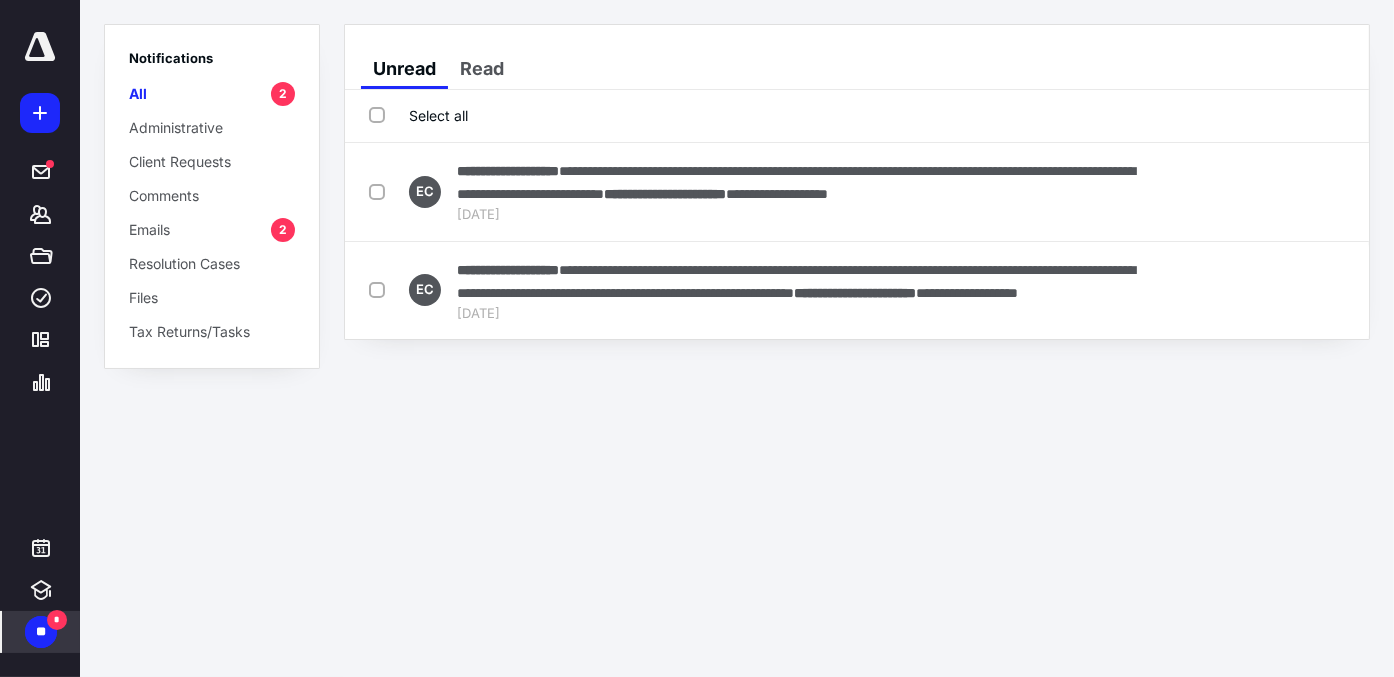 click on "Select all" at bounding box center [418, 115] 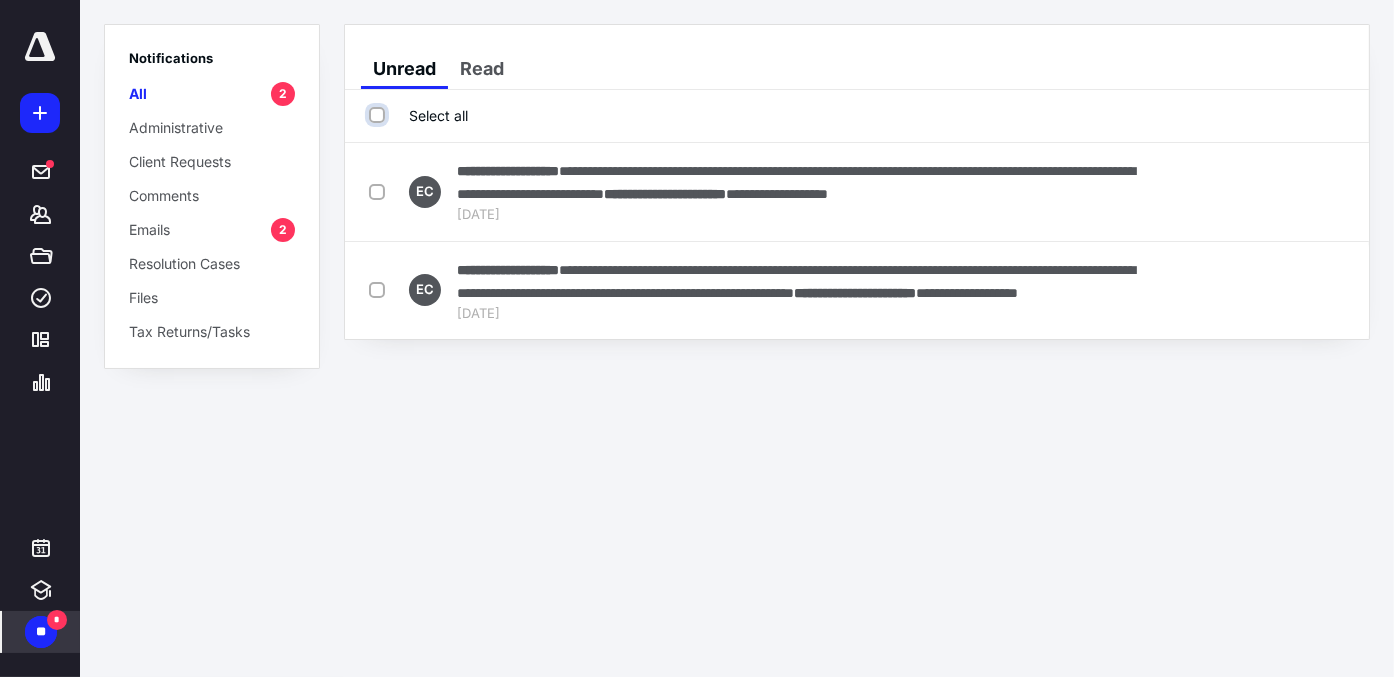 click on "Select all" at bounding box center (379, 115) 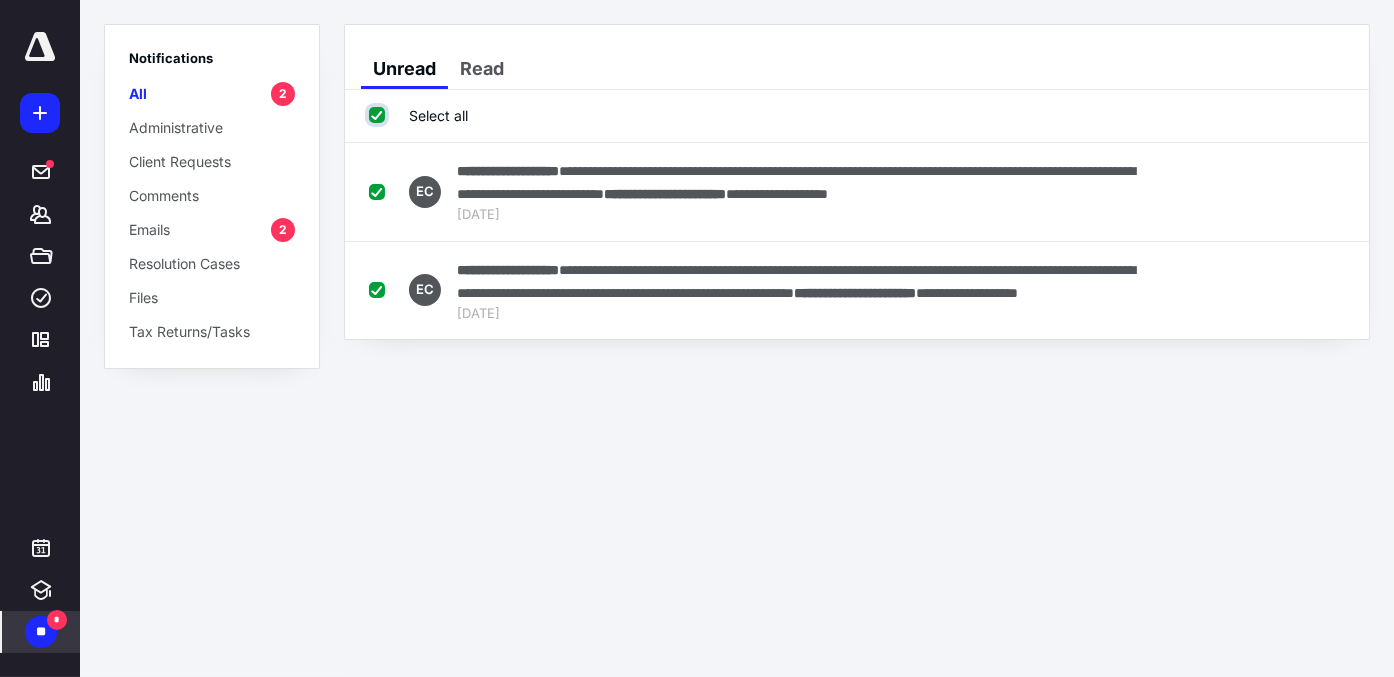 checkbox on "true" 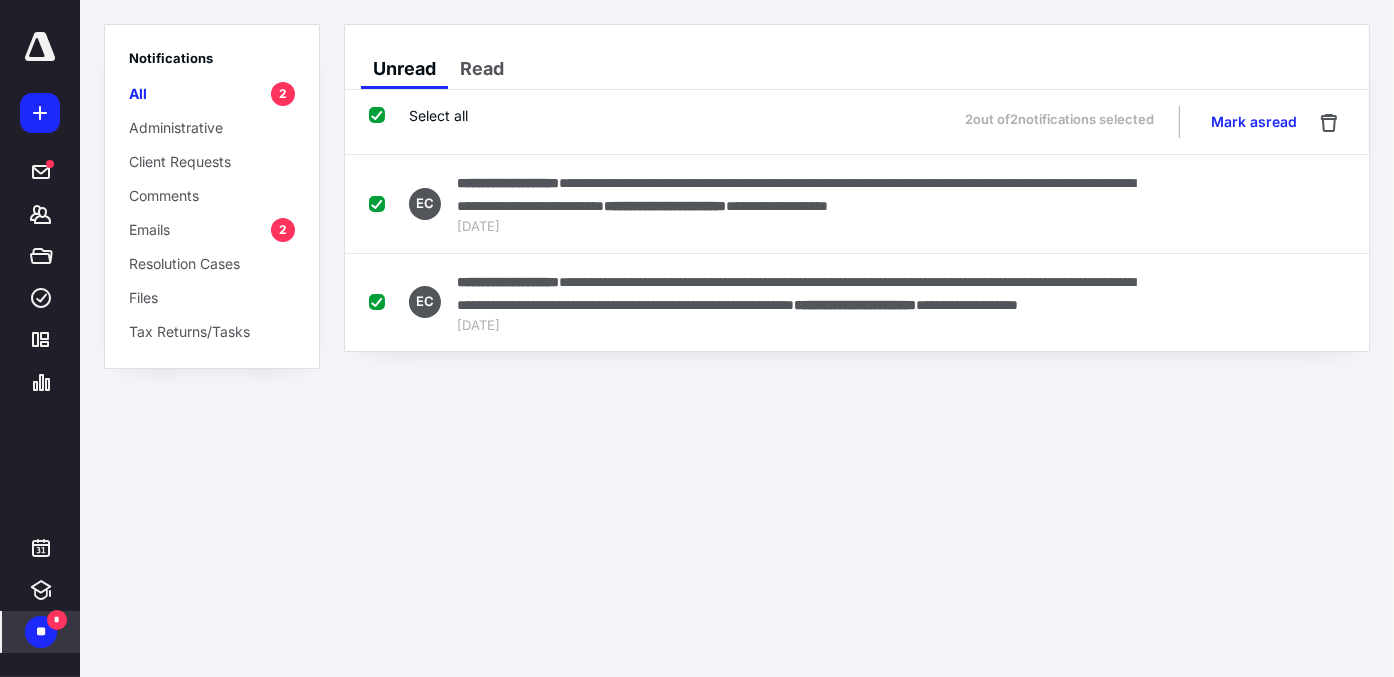 click on "**" at bounding box center [41, 632] 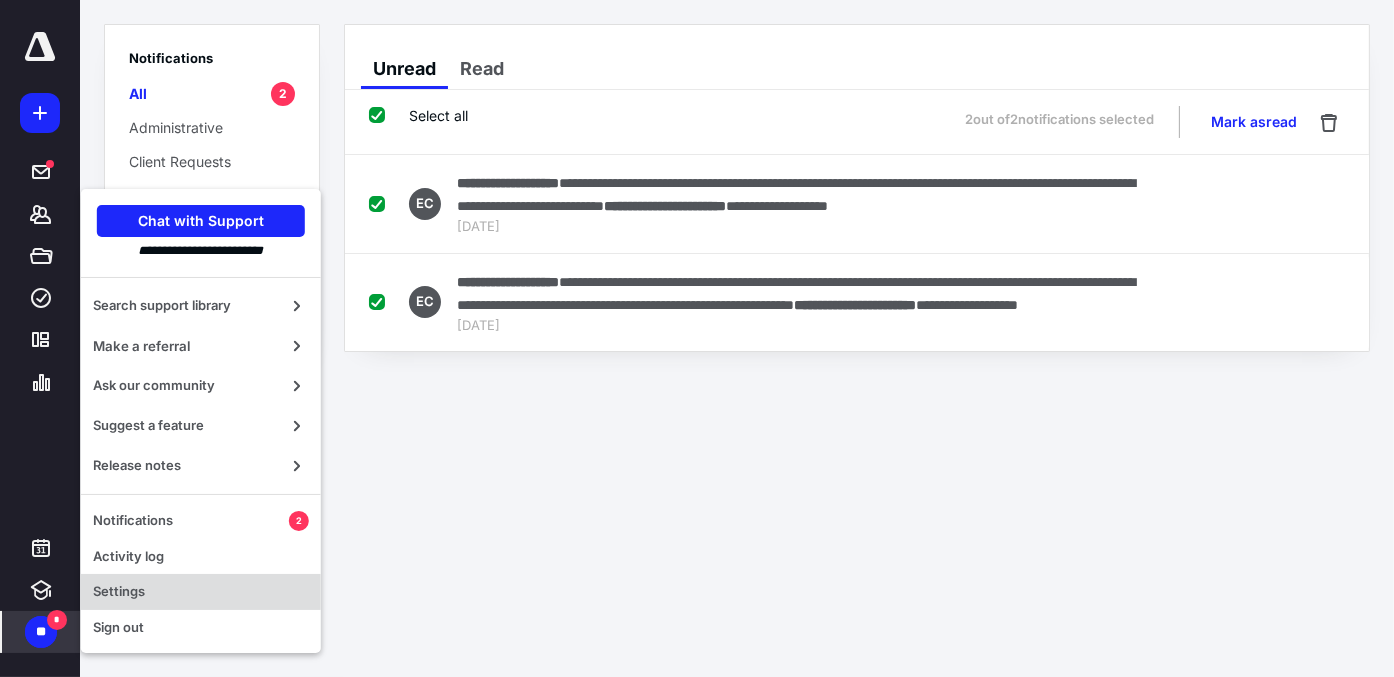 click on "Settings" at bounding box center (201, 592) 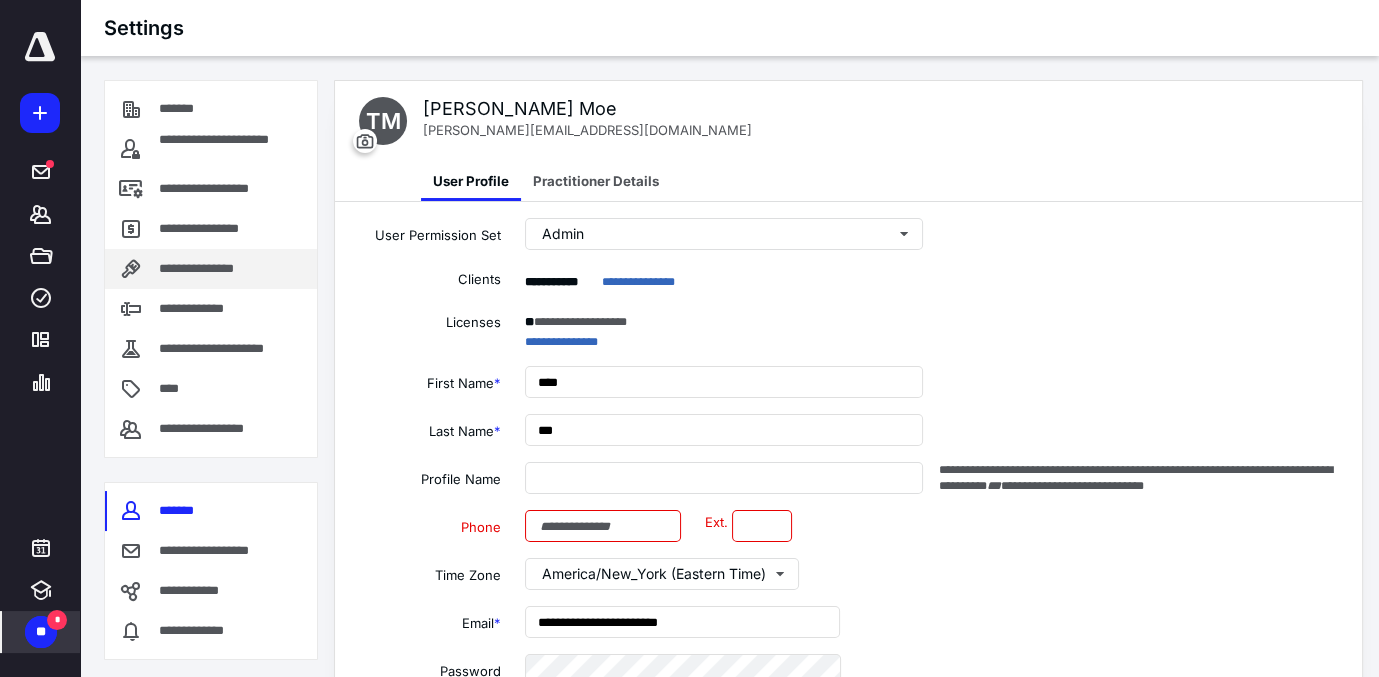 type on "**********" 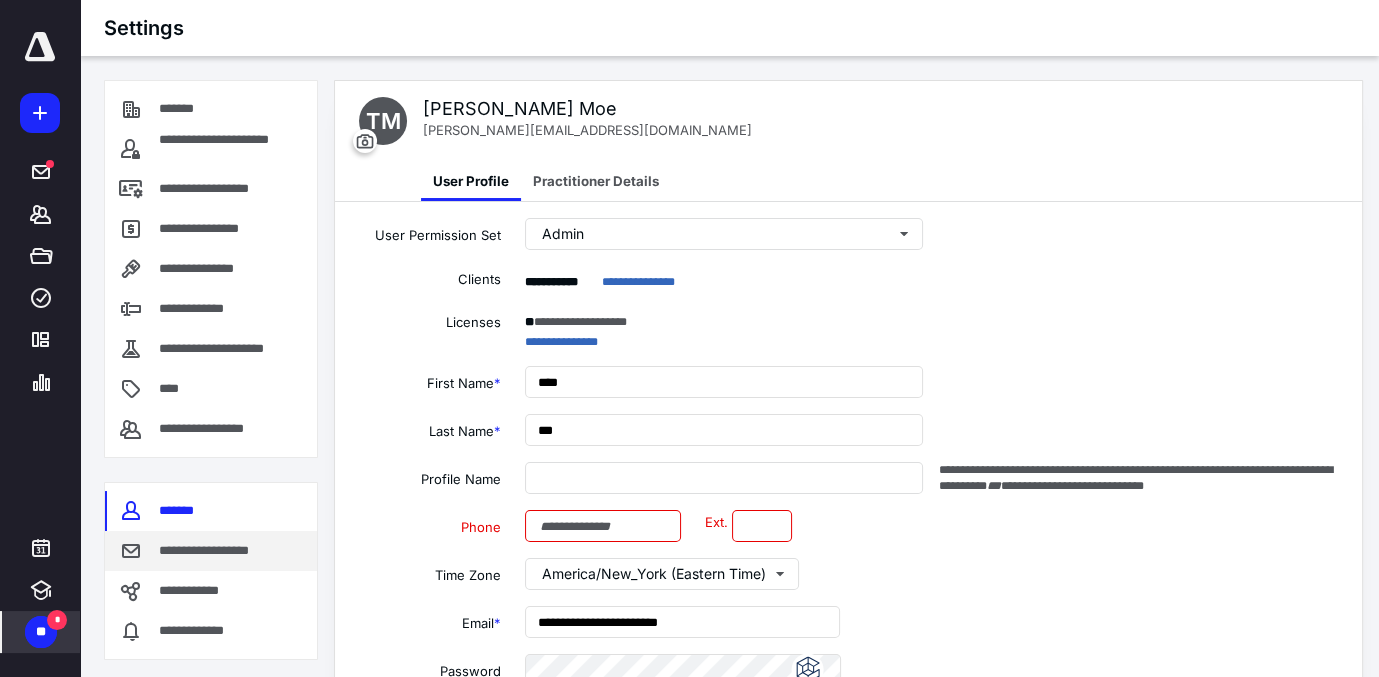click on "**********" at bounding box center (218, 551) 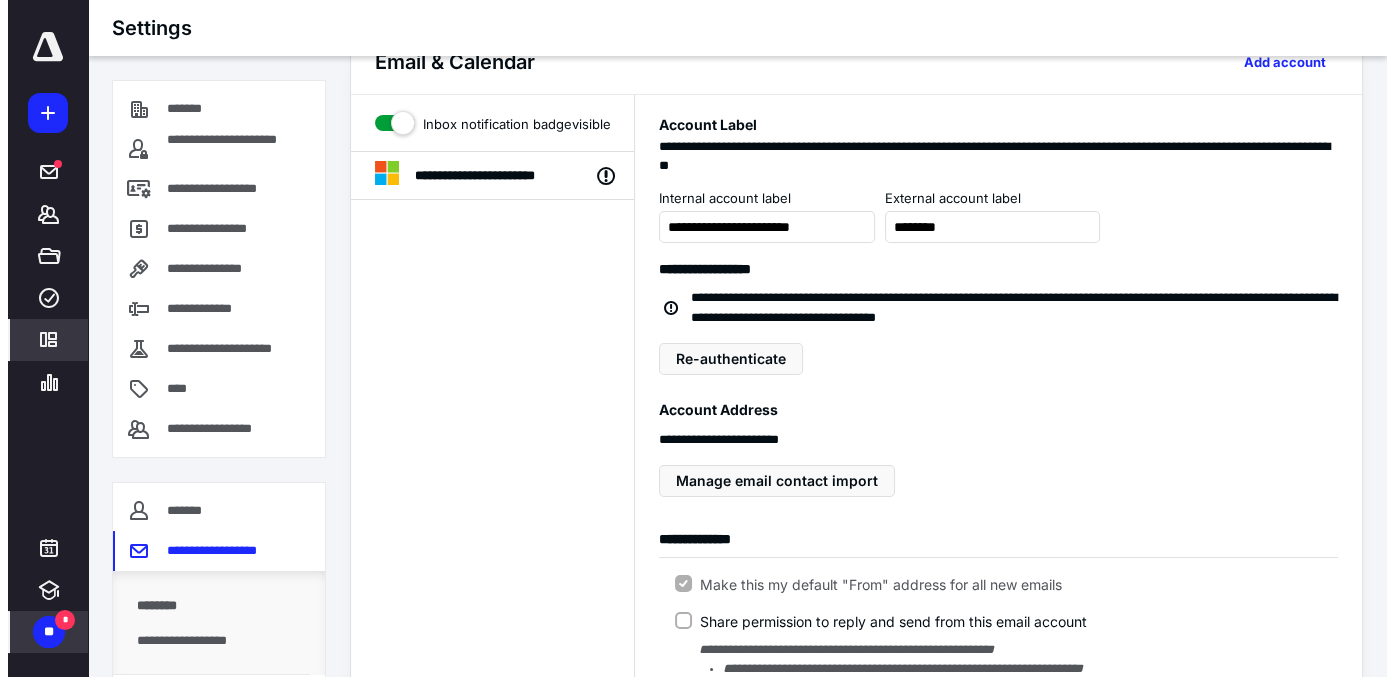 scroll, scrollTop: 0, scrollLeft: 0, axis: both 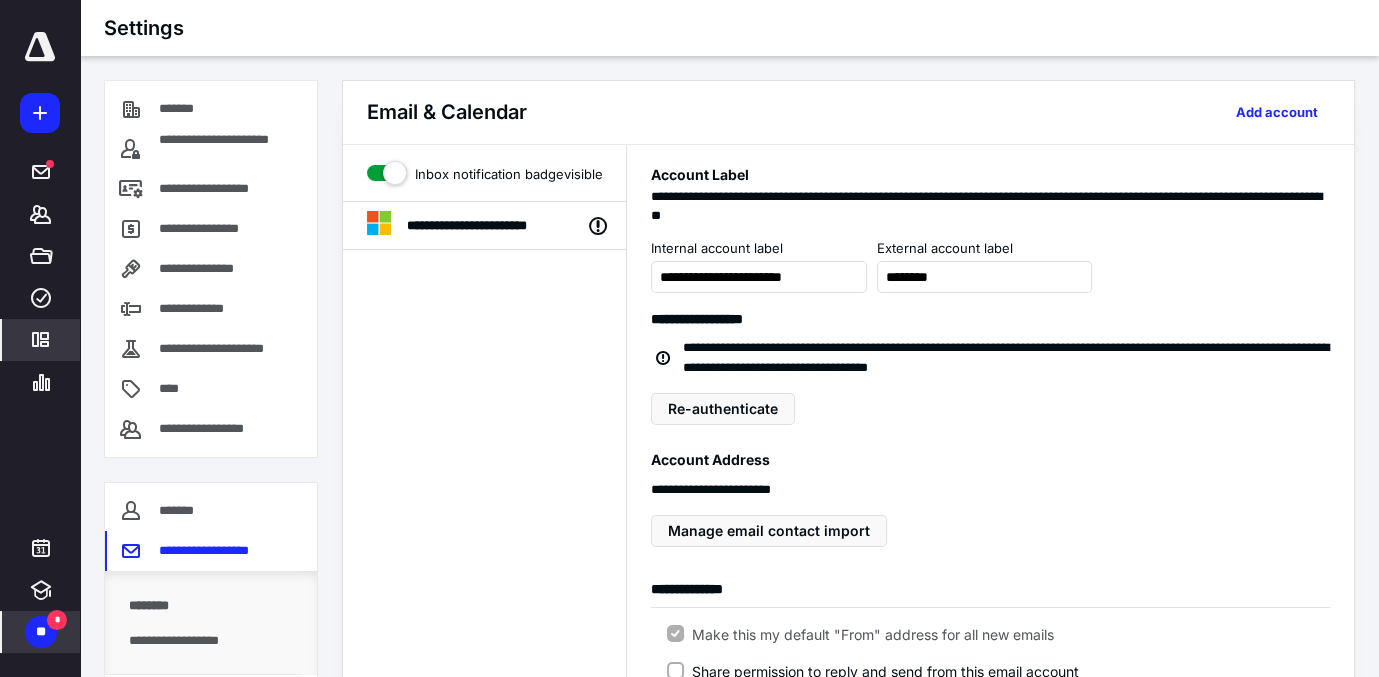 click on "*" at bounding box center [57, 620] 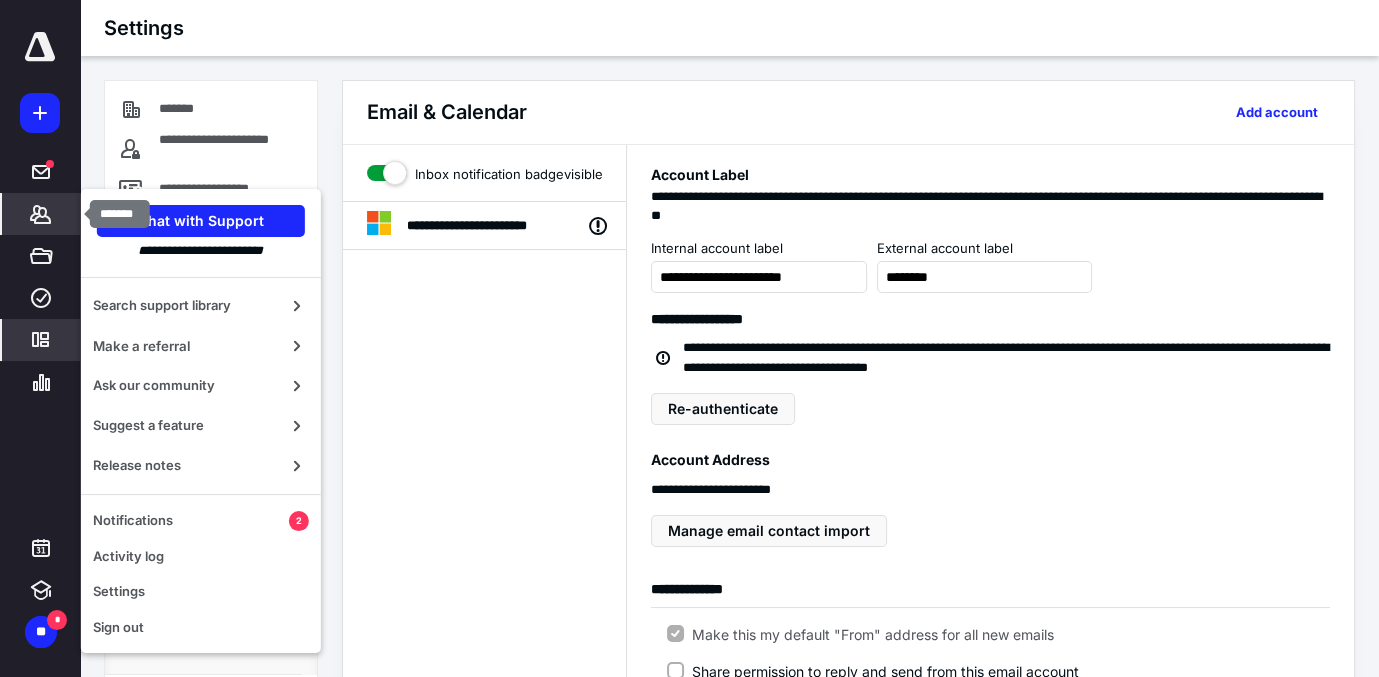 click 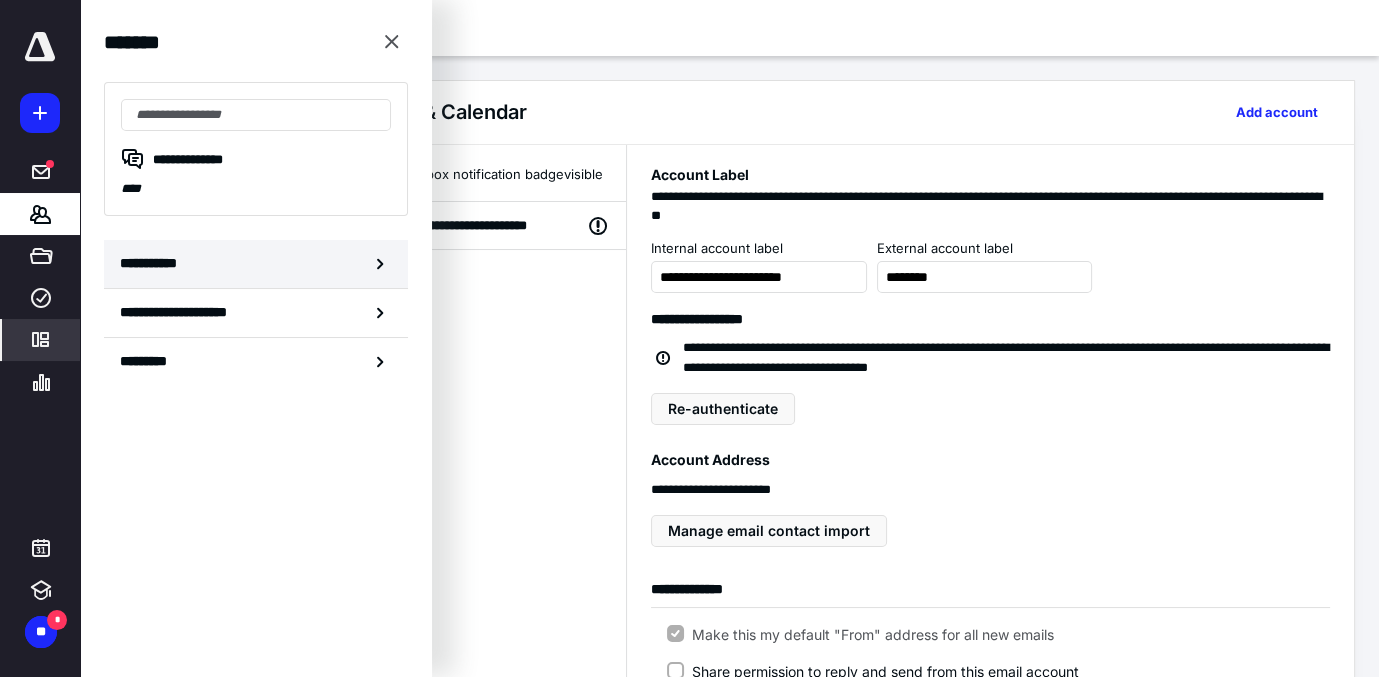 click on "**********" at bounding box center [256, 264] 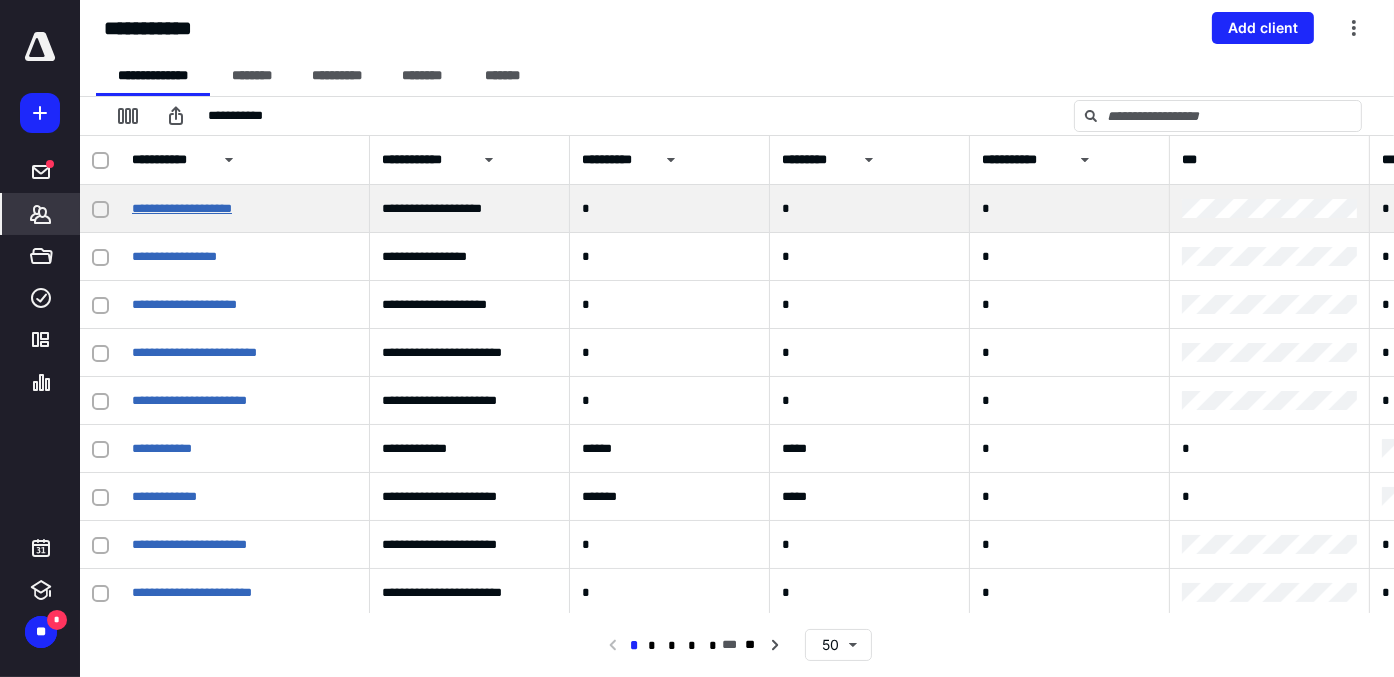click on "**********" at bounding box center [182, 208] 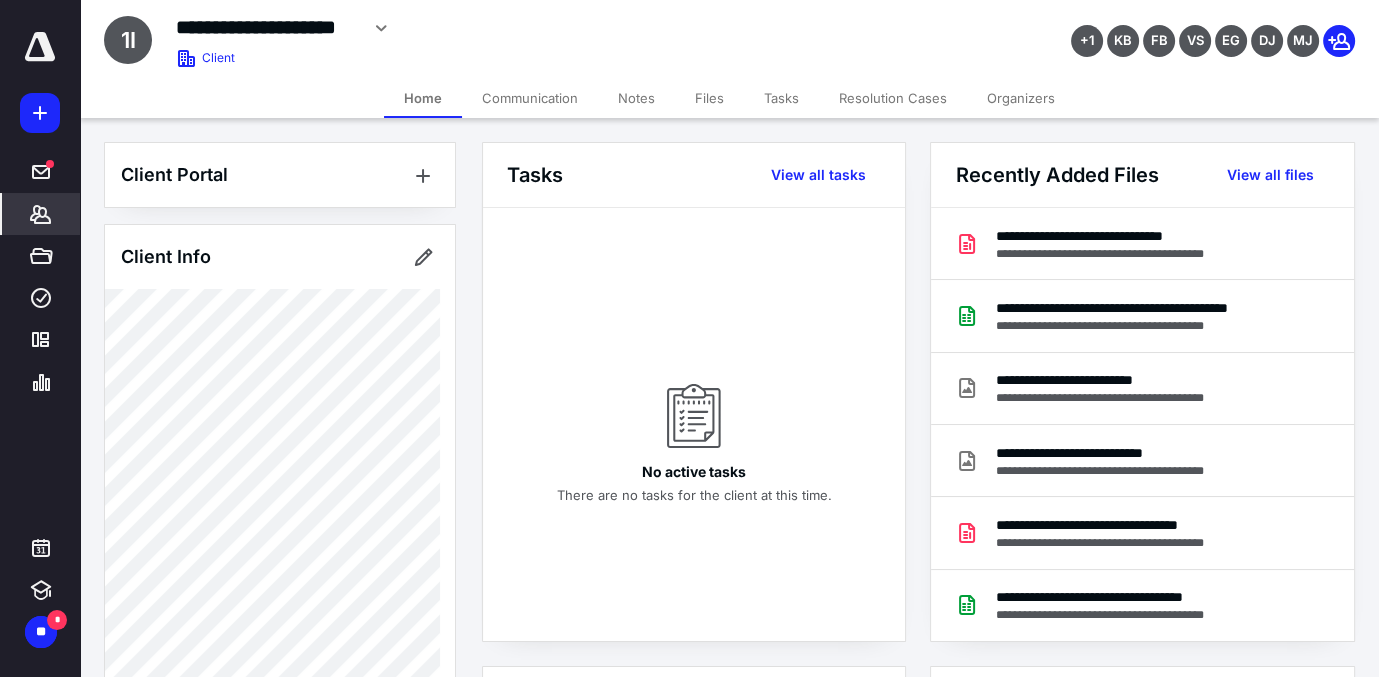 click on "Communication" at bounding box center (530, 98) 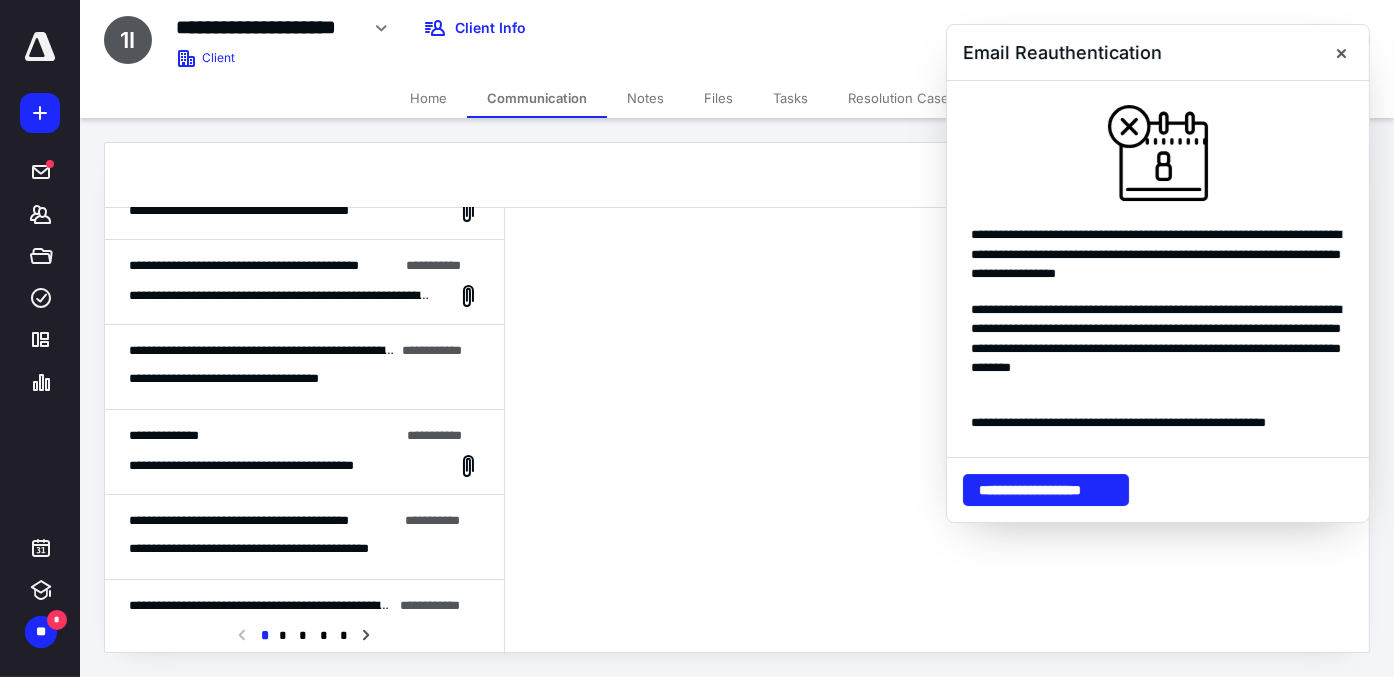 scroll, scrollTop: 0, scrollLeft: 0, axis: both 